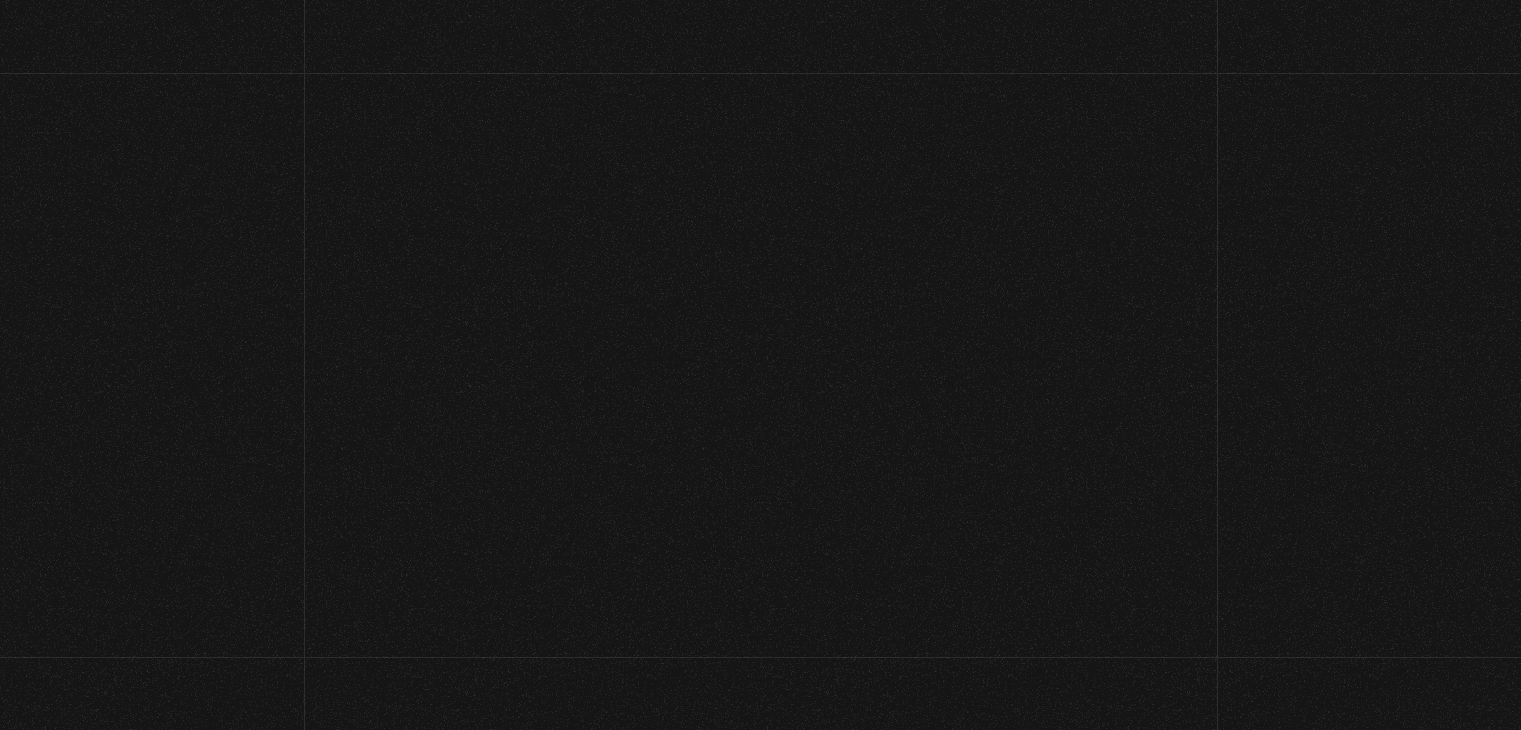 scroll, scrollTop: 0, scrollLeft: 0, axis: both 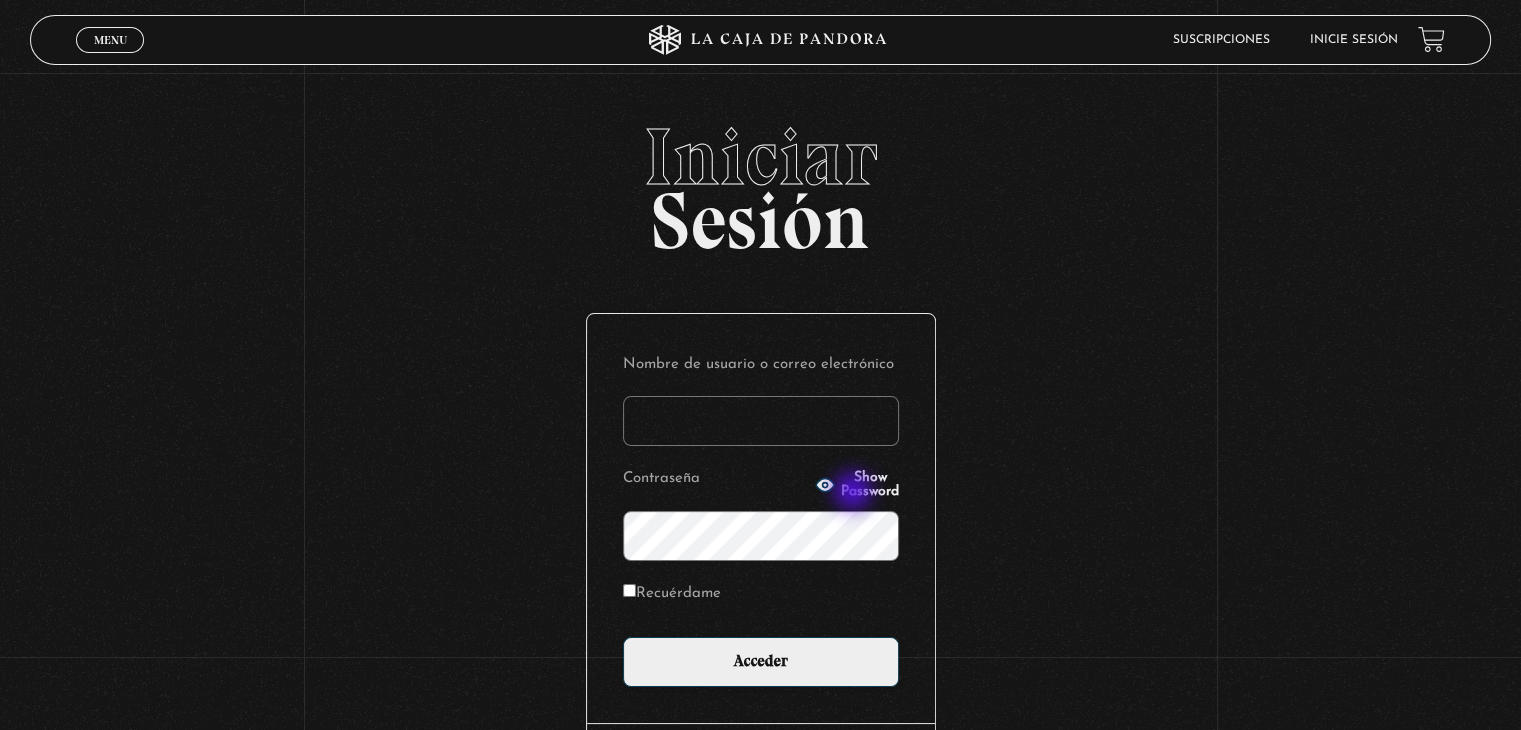 type on "lausteller@gmail.com" 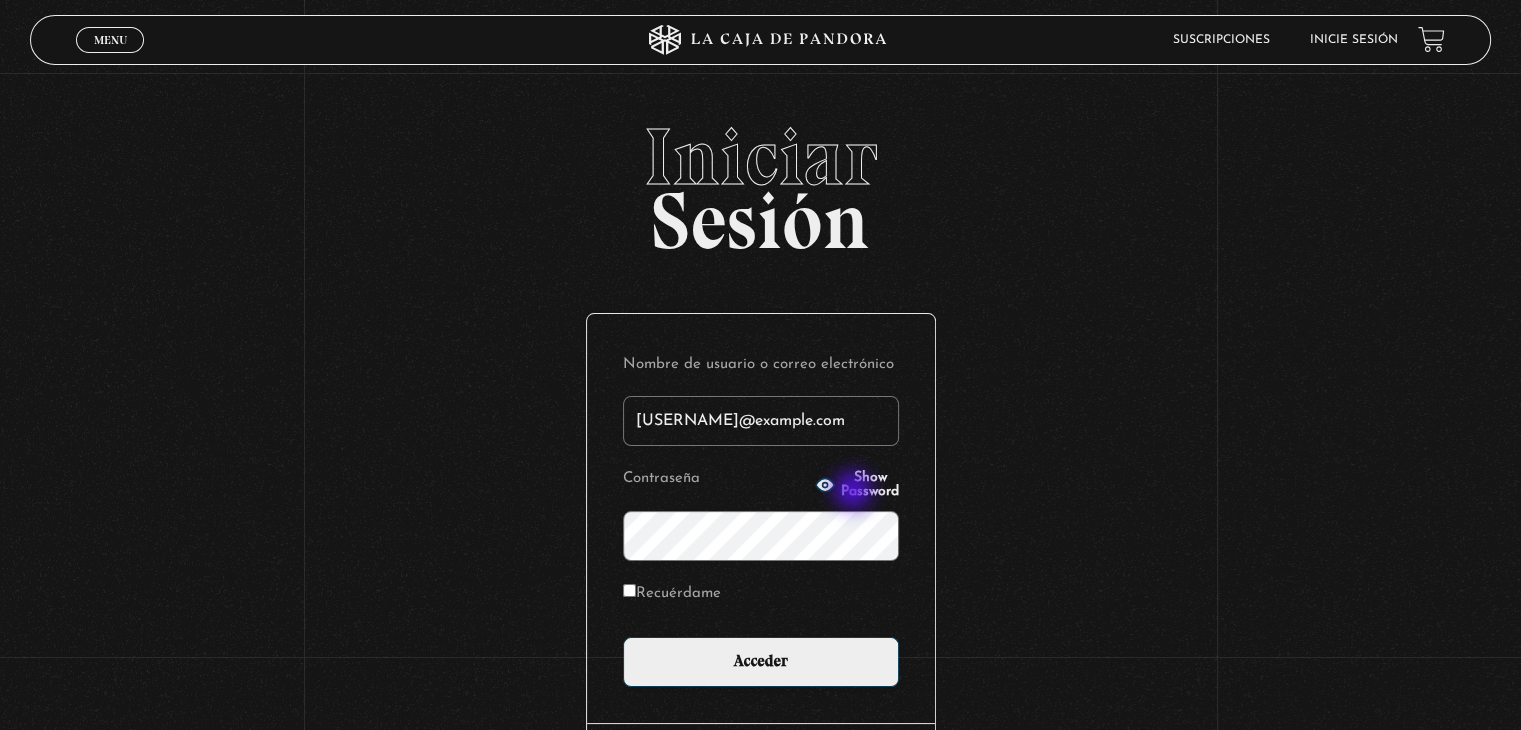click on "Show Password" at bounding box center [857, 485] 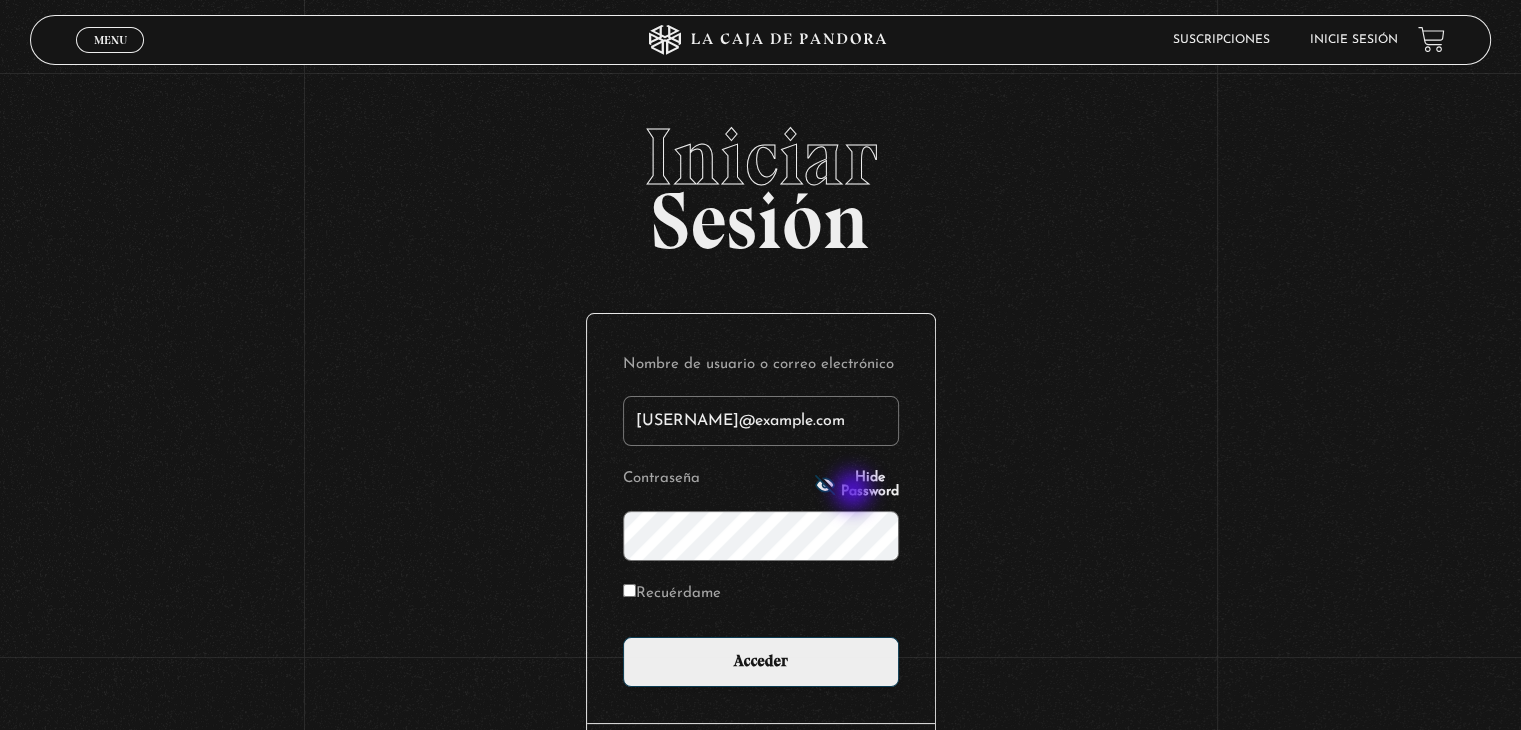 click on "Hide Password" at bounding box center (857, 485) 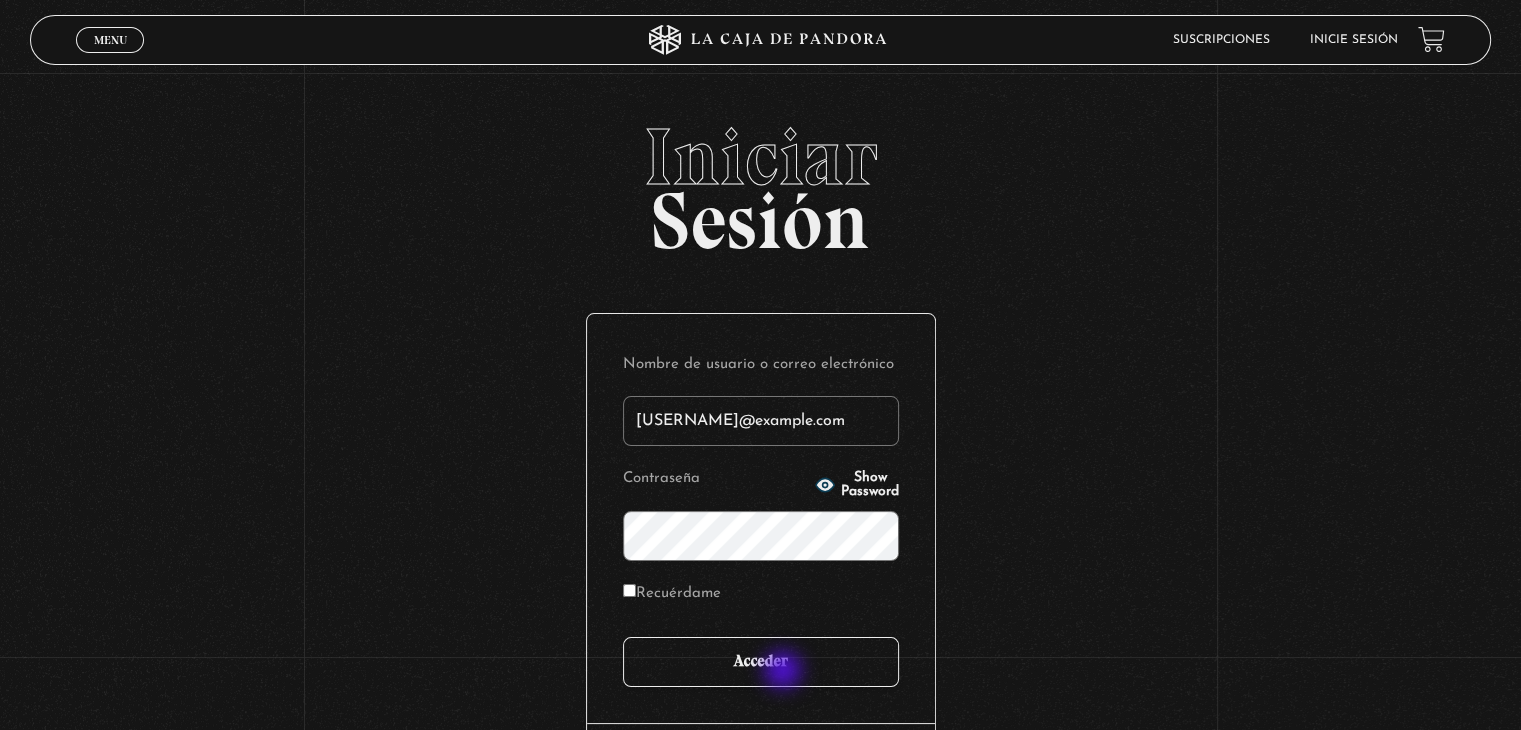 click on "Acceder" at bounding box center (761, 662) 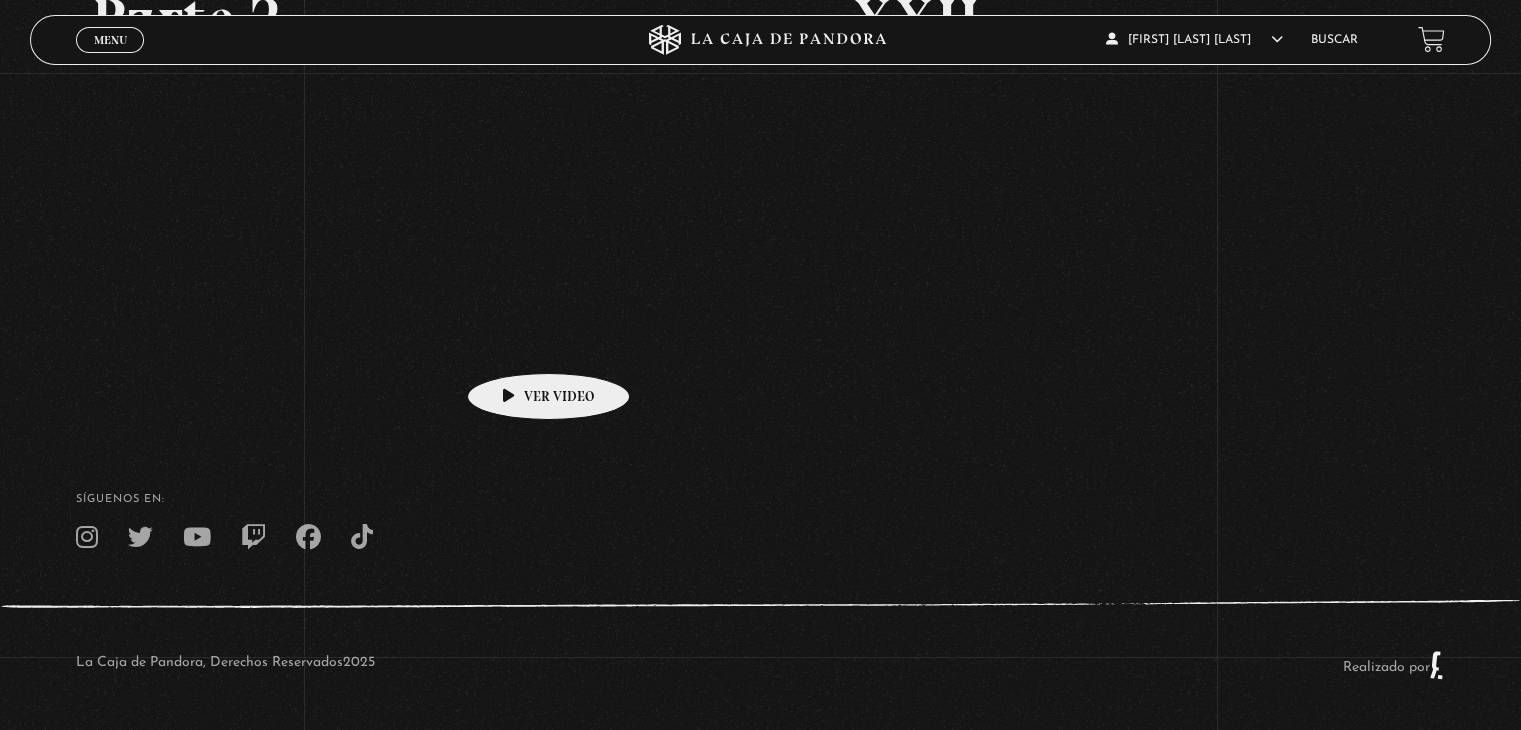 scroll, scrollTop: 0, scrollLeft: 0, axis: both 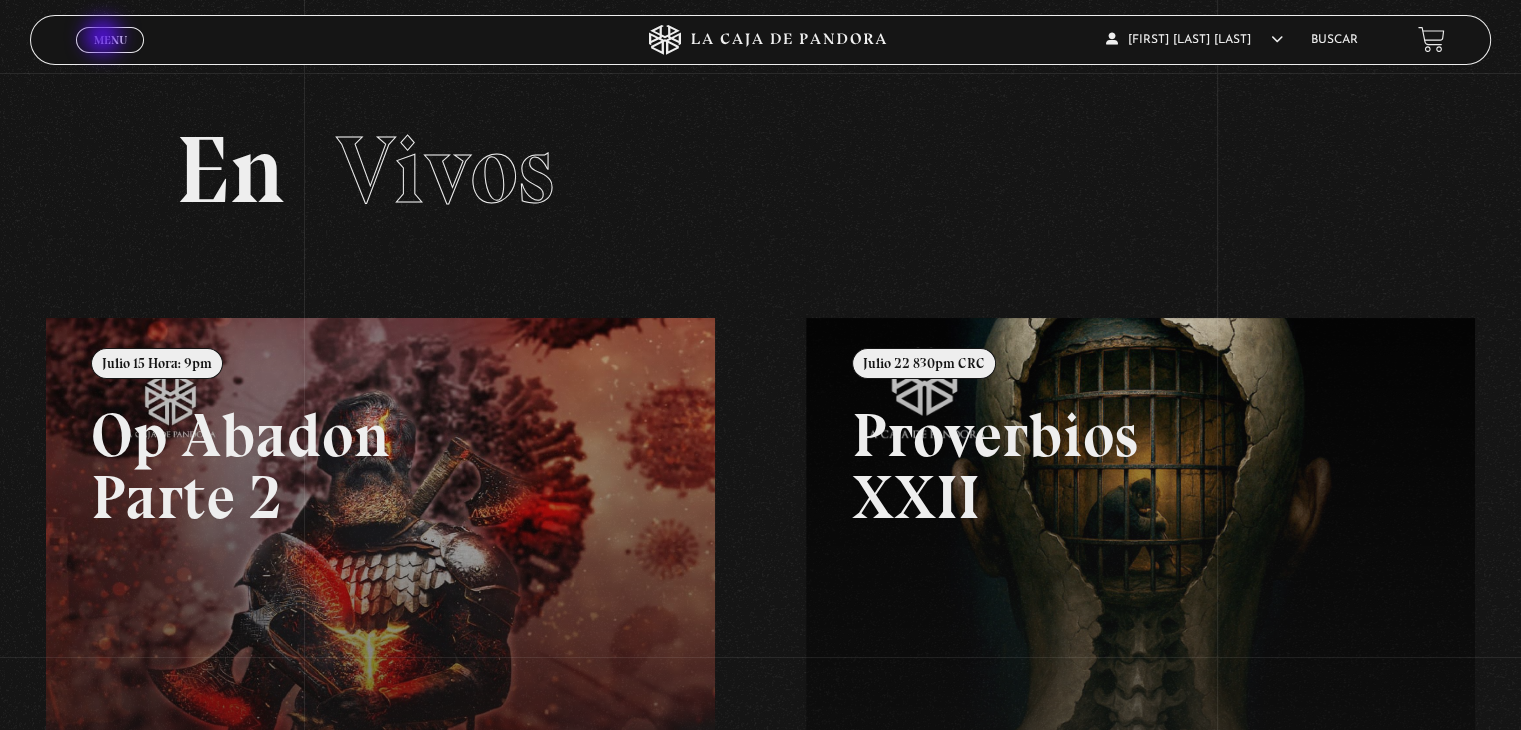 click on "Menu" at bounding box center (110, 40) 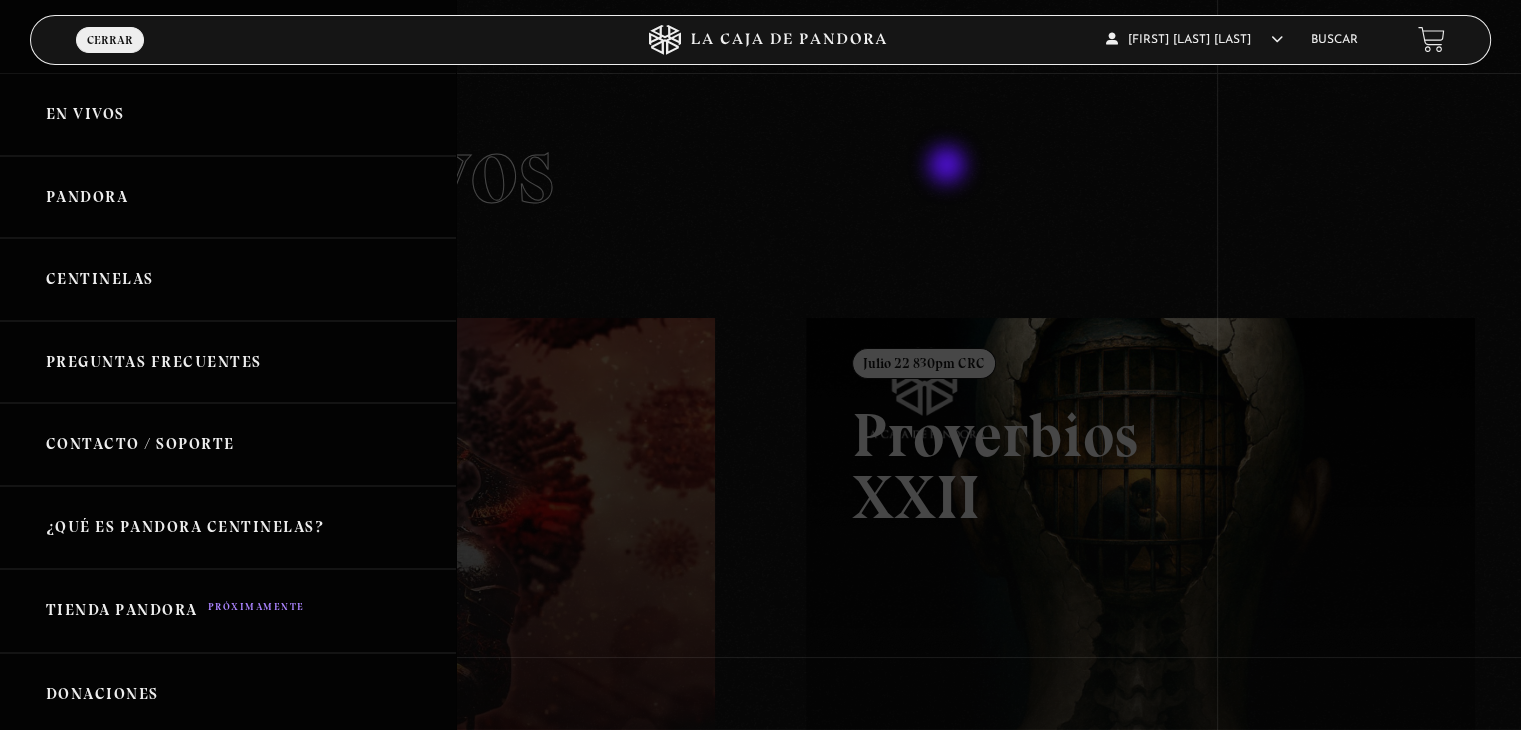click at bounding box center [760, 365] 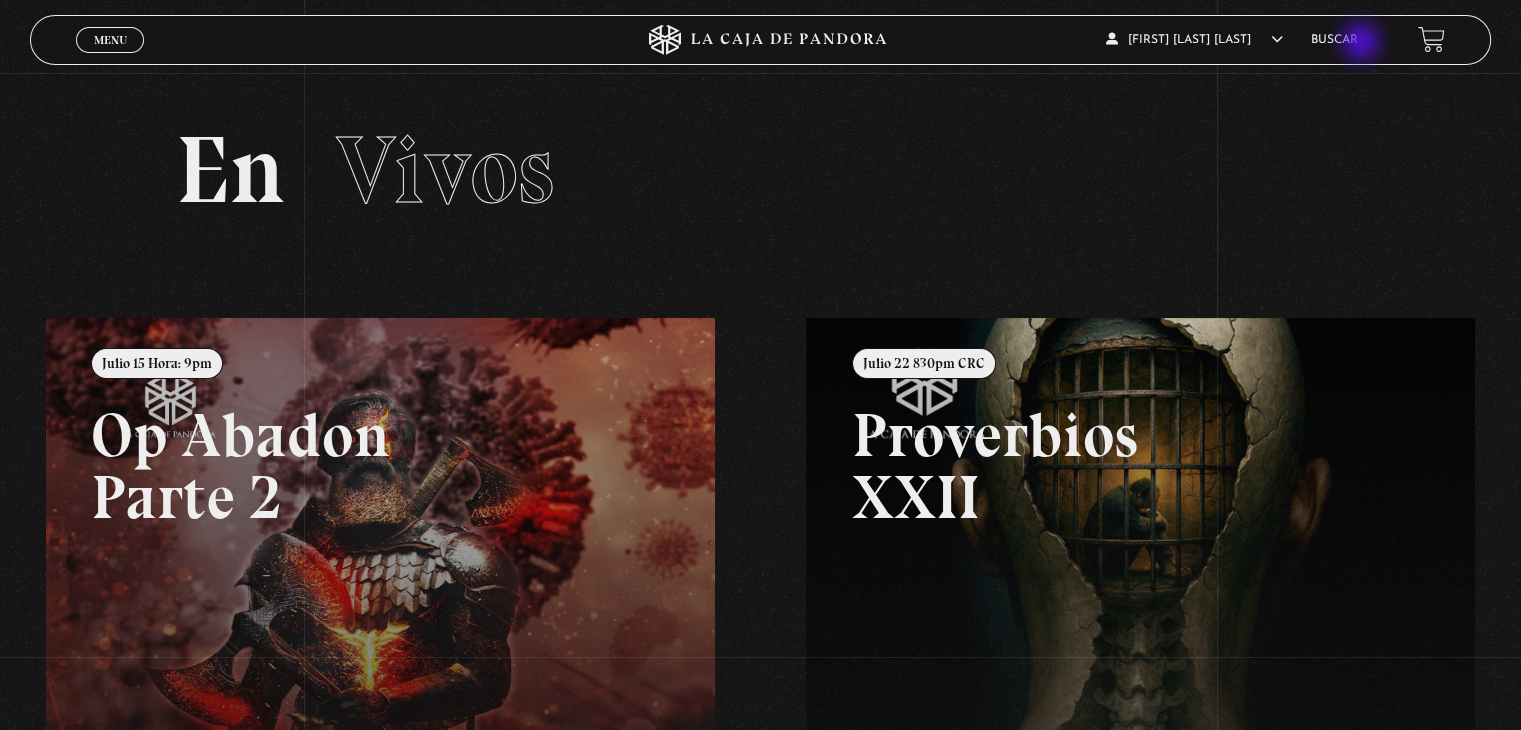 click on "Buscar" at bounding box center (1334, 40) 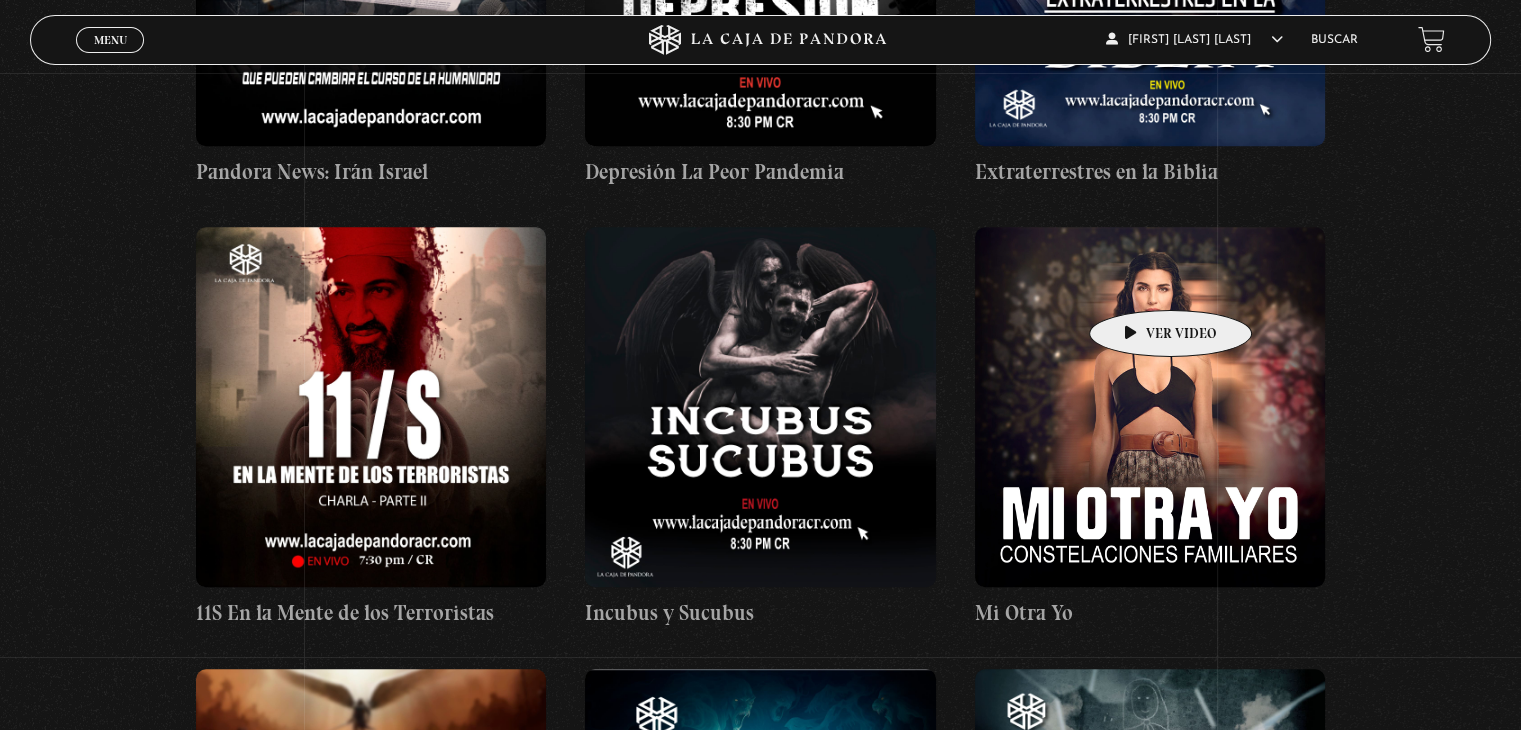 scroll, scrollTop: 9000, scrollLeft: 0, axis: vertical 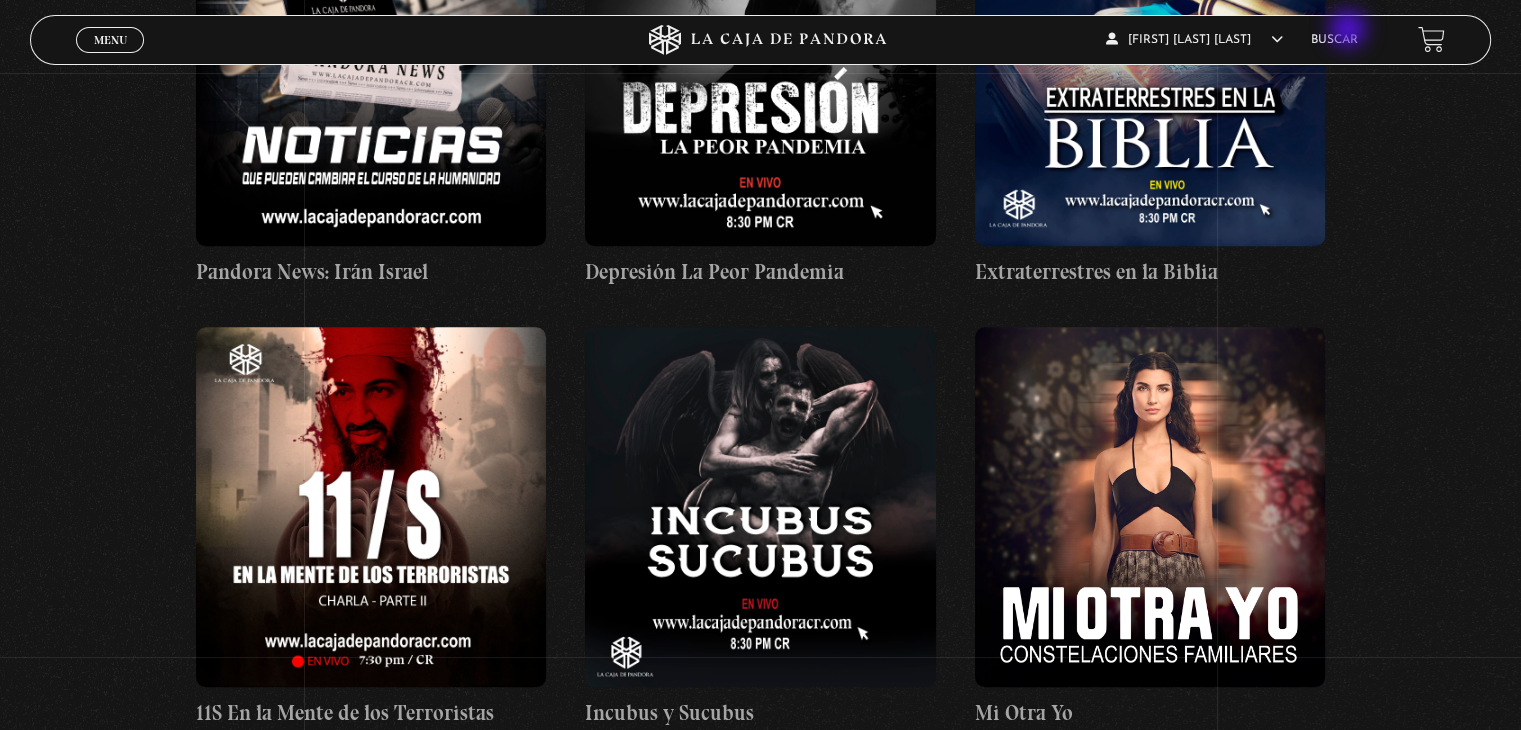 click on "Buscar" at bounding box center [1334, 39] 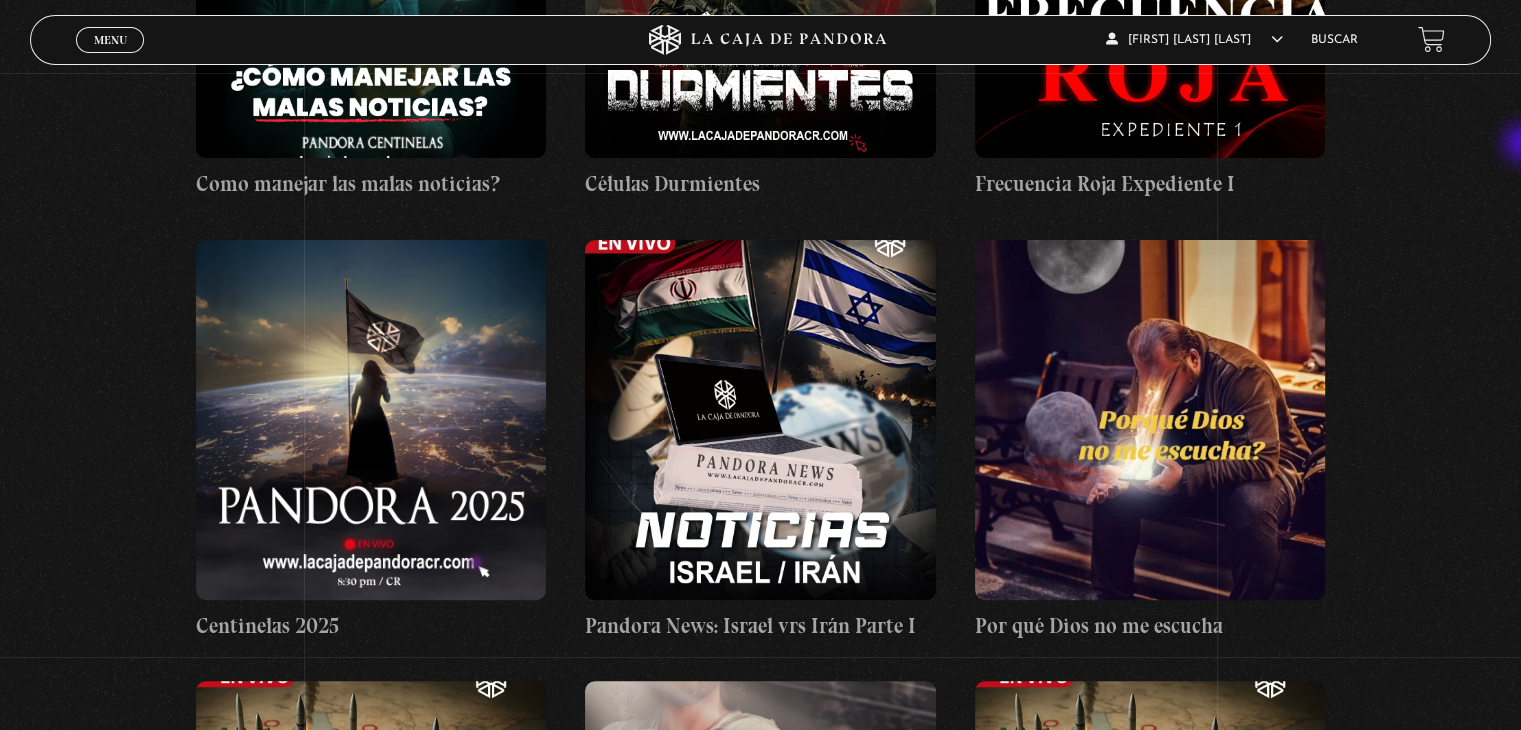 scroll, scrollTop: 0, scrollLeft: 0, axis: both 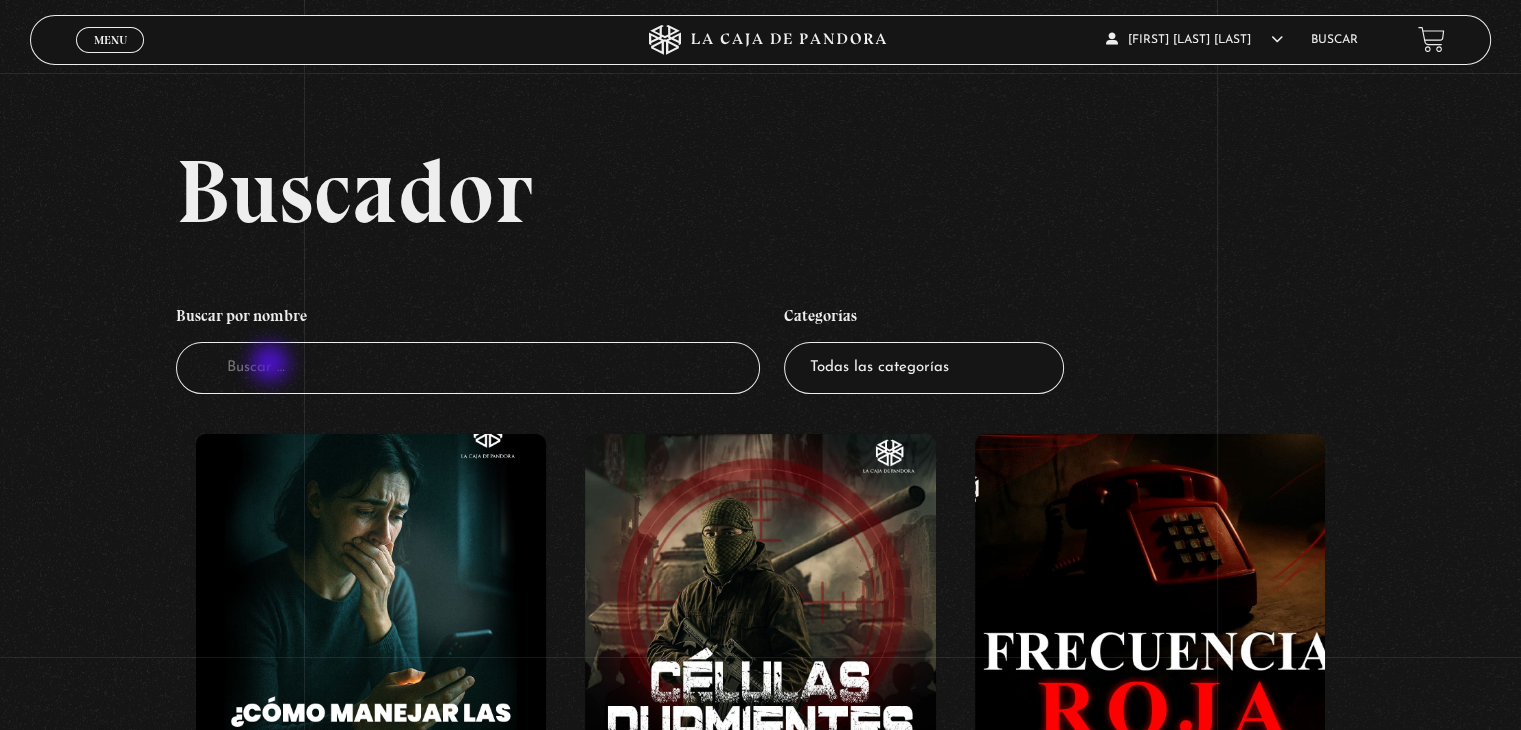 click on "Buscador" at bounding box center (468, 368) 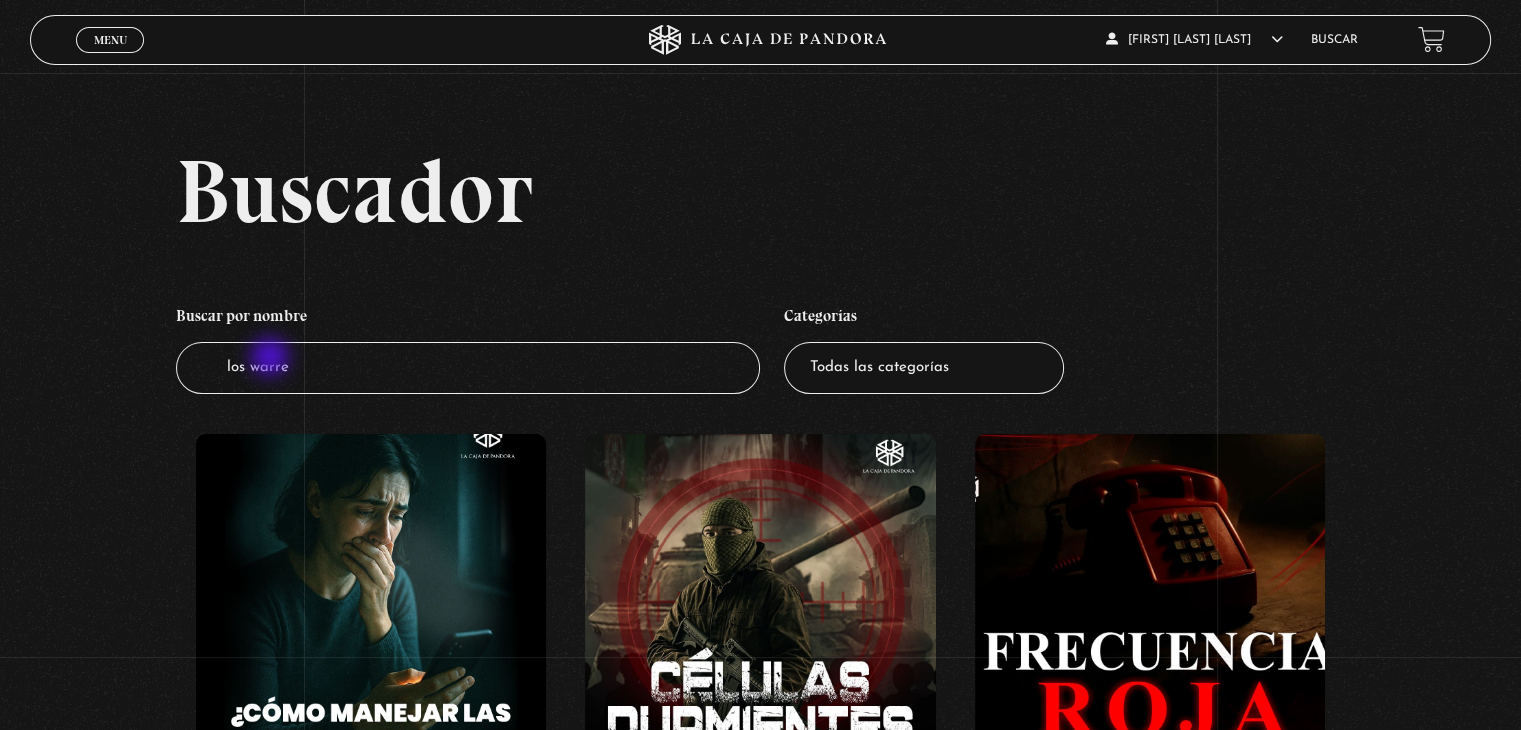 type on "los warren" 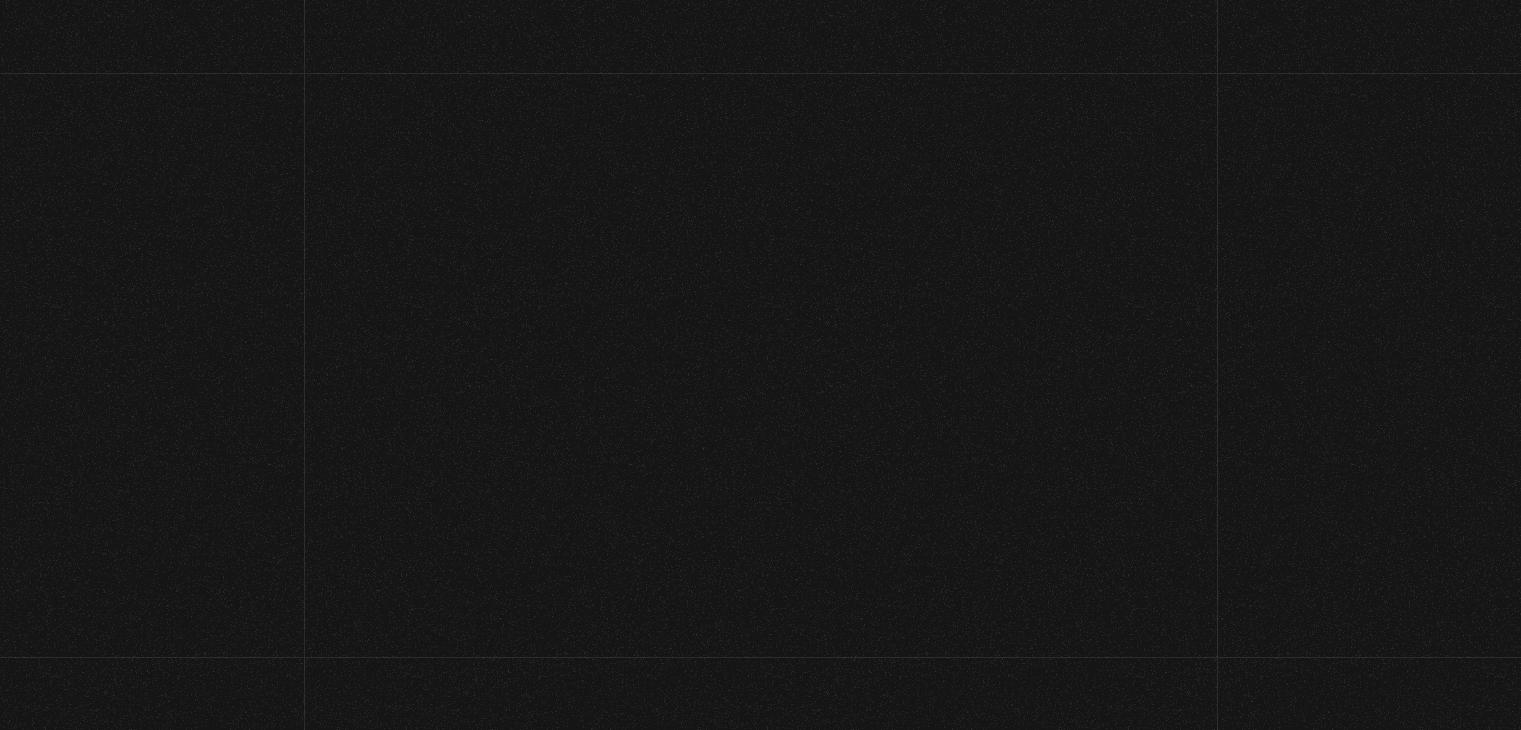 scroll, scrollTop: 0, scrollLeft: 0, axis: both 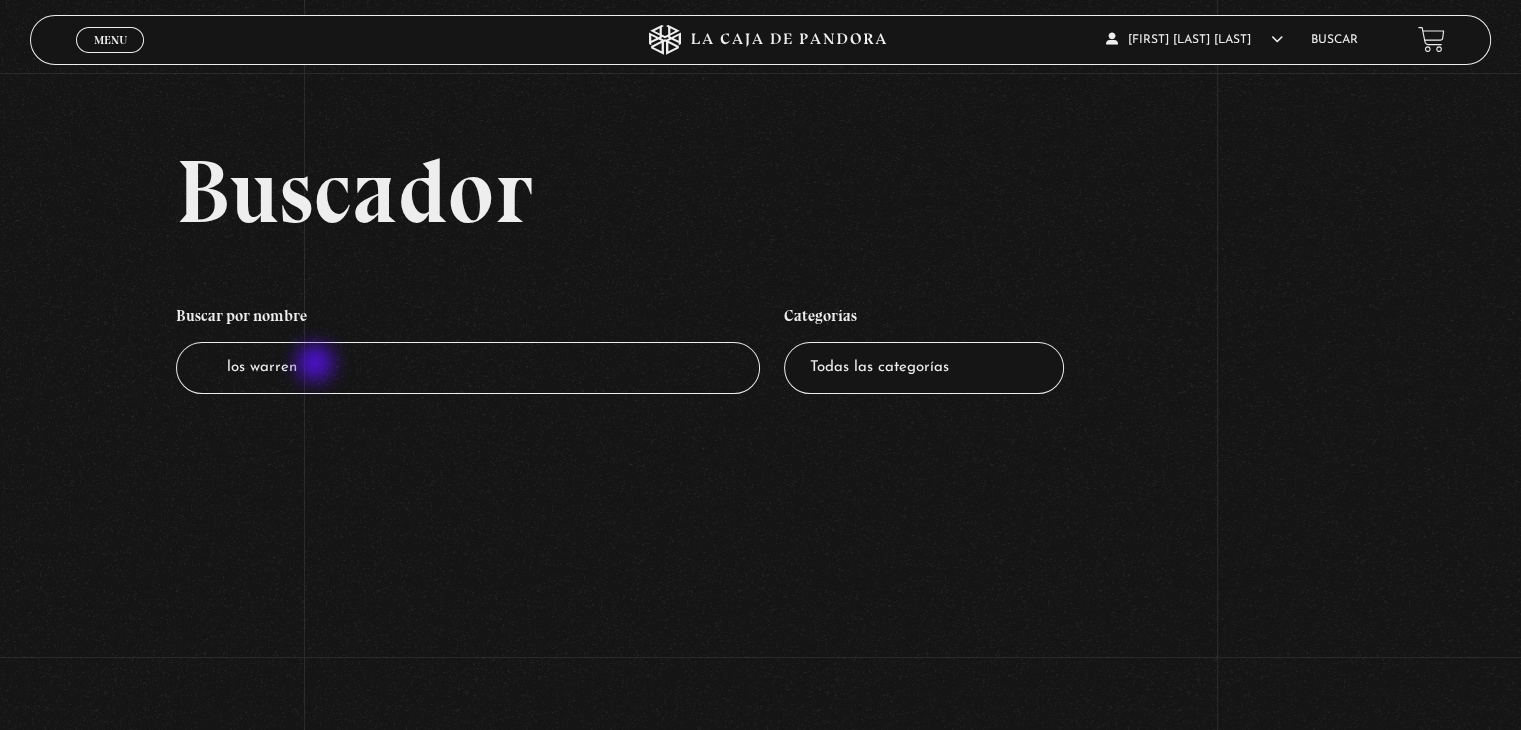 click on "los warren" at bounding box center (468, 368) 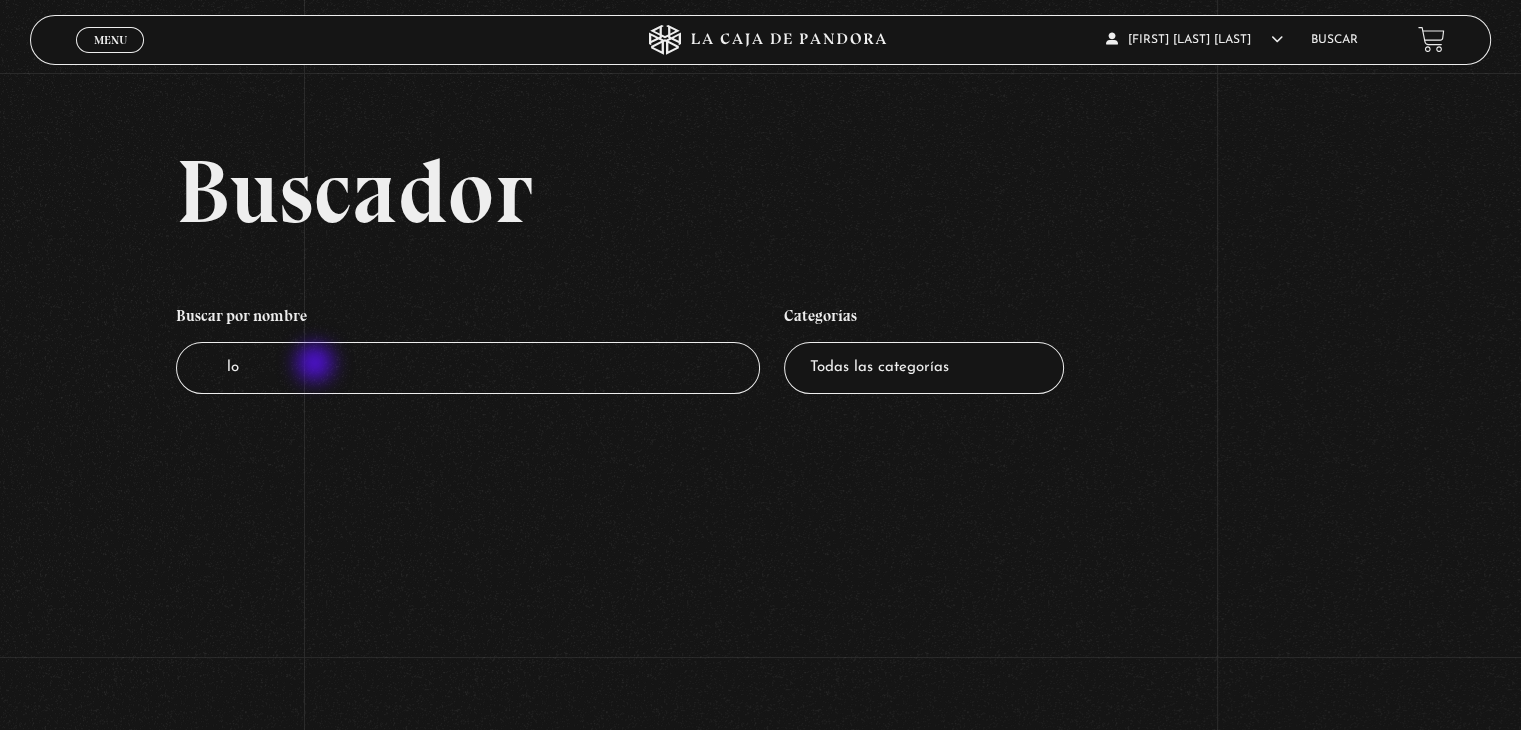 type on "l" 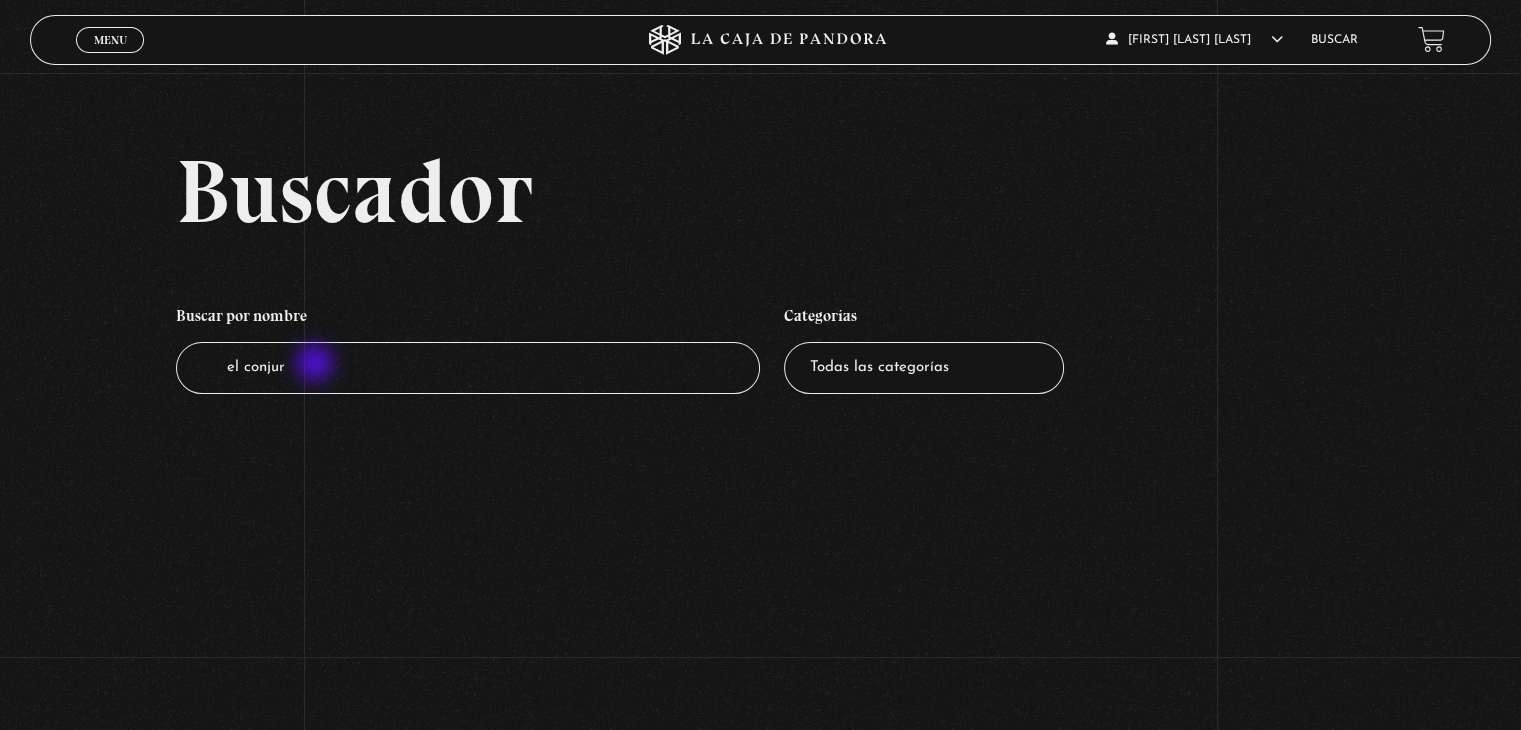 type on "el conjuro" 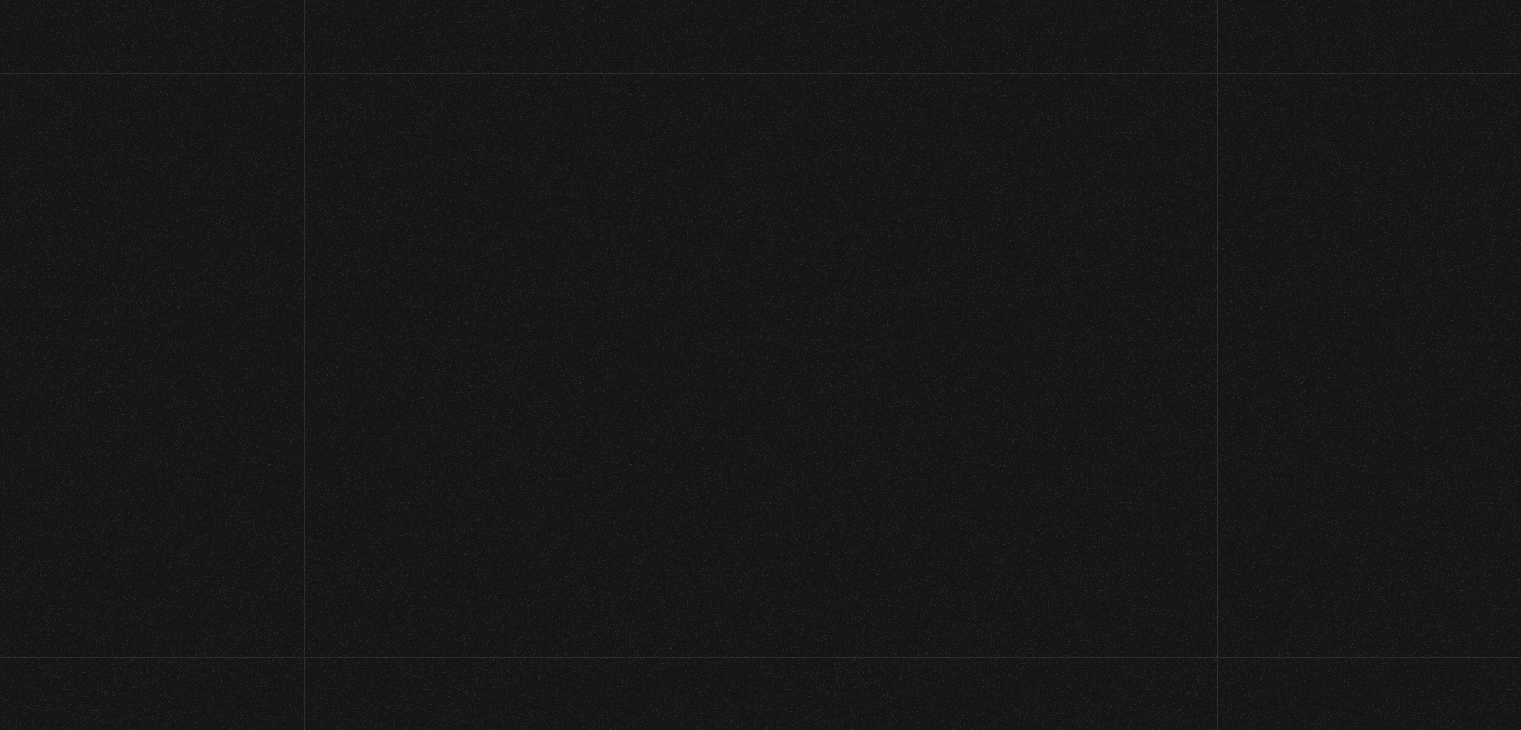 scroll, scrollTop: 0, scrollLeft: 0, axis: both 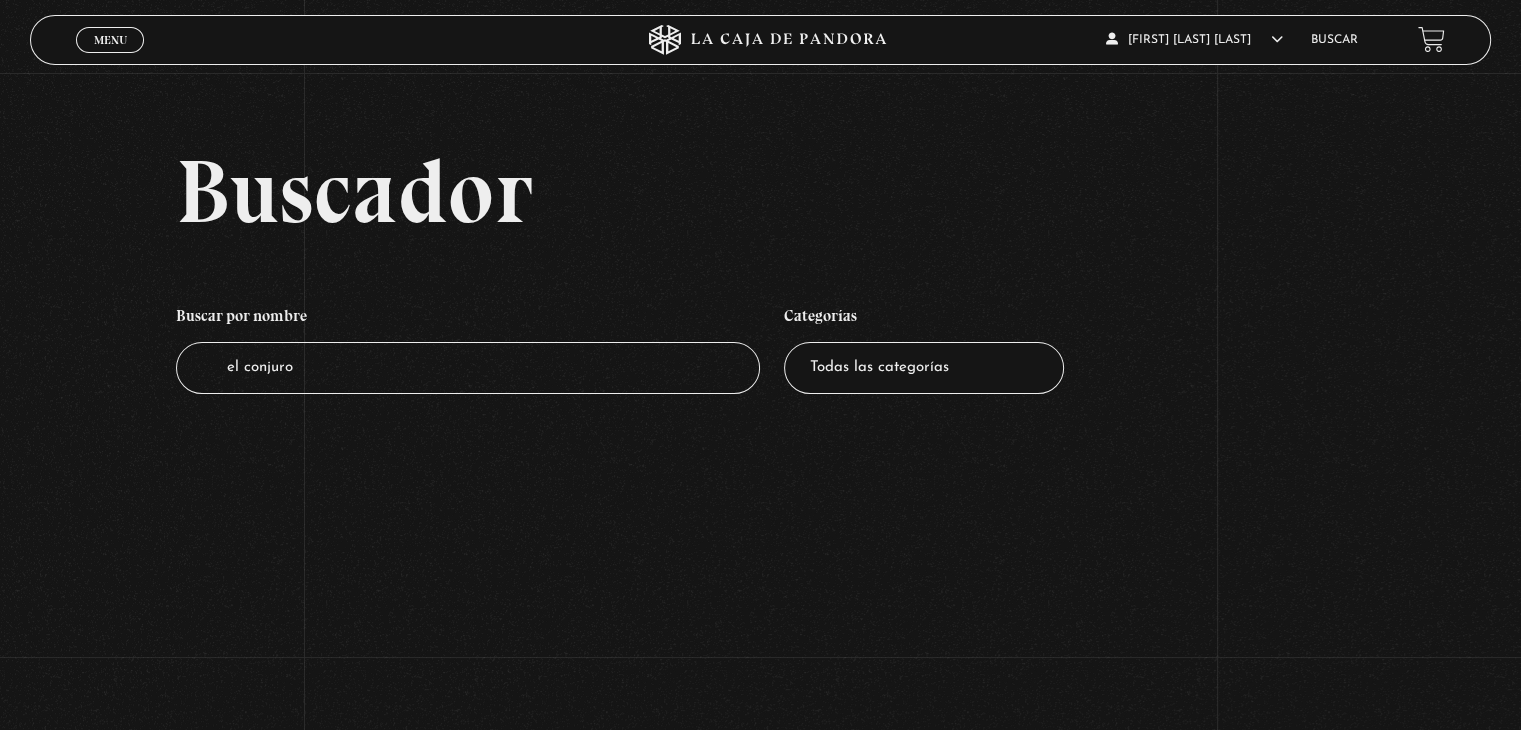 click on "el conjuro" at bounding box center (468, 368) 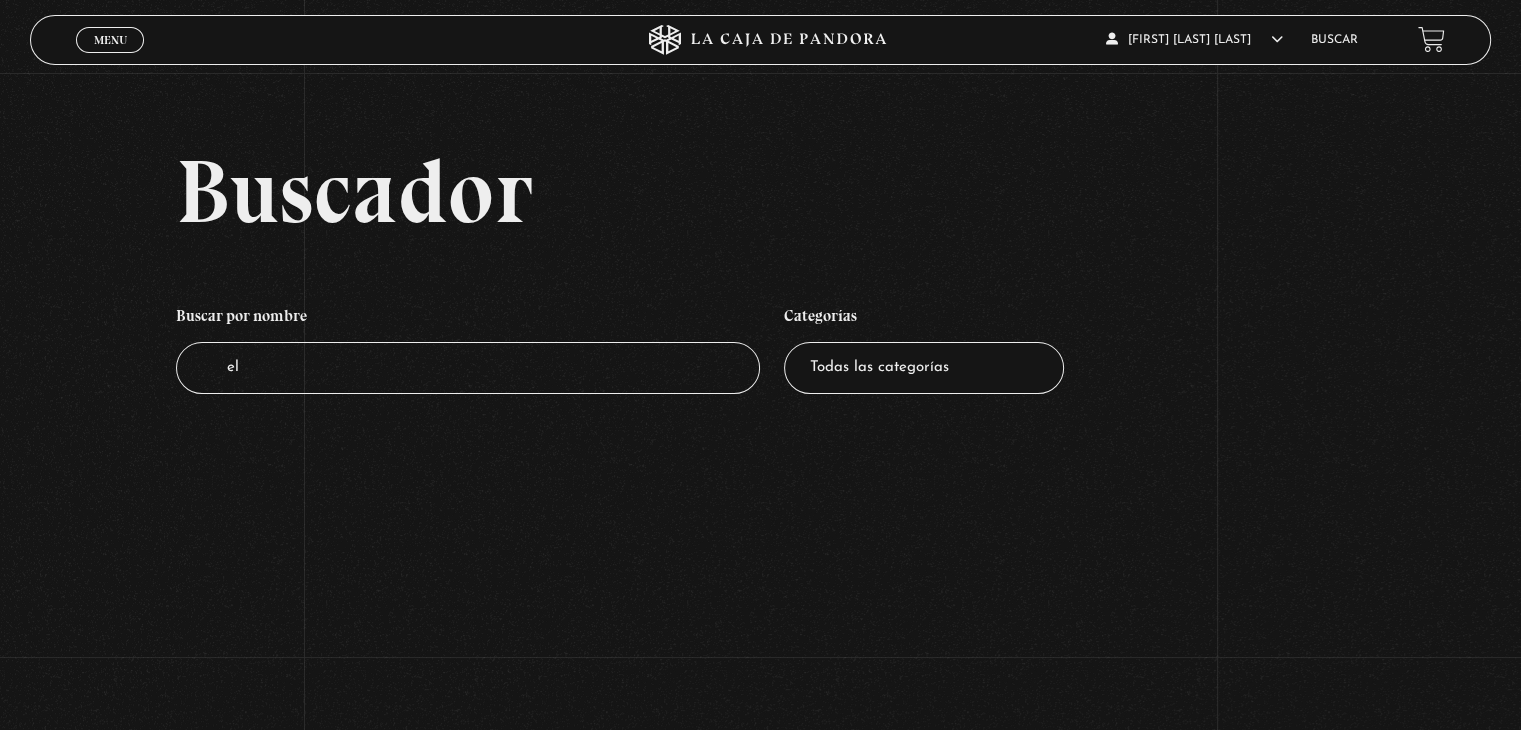 type on "e" 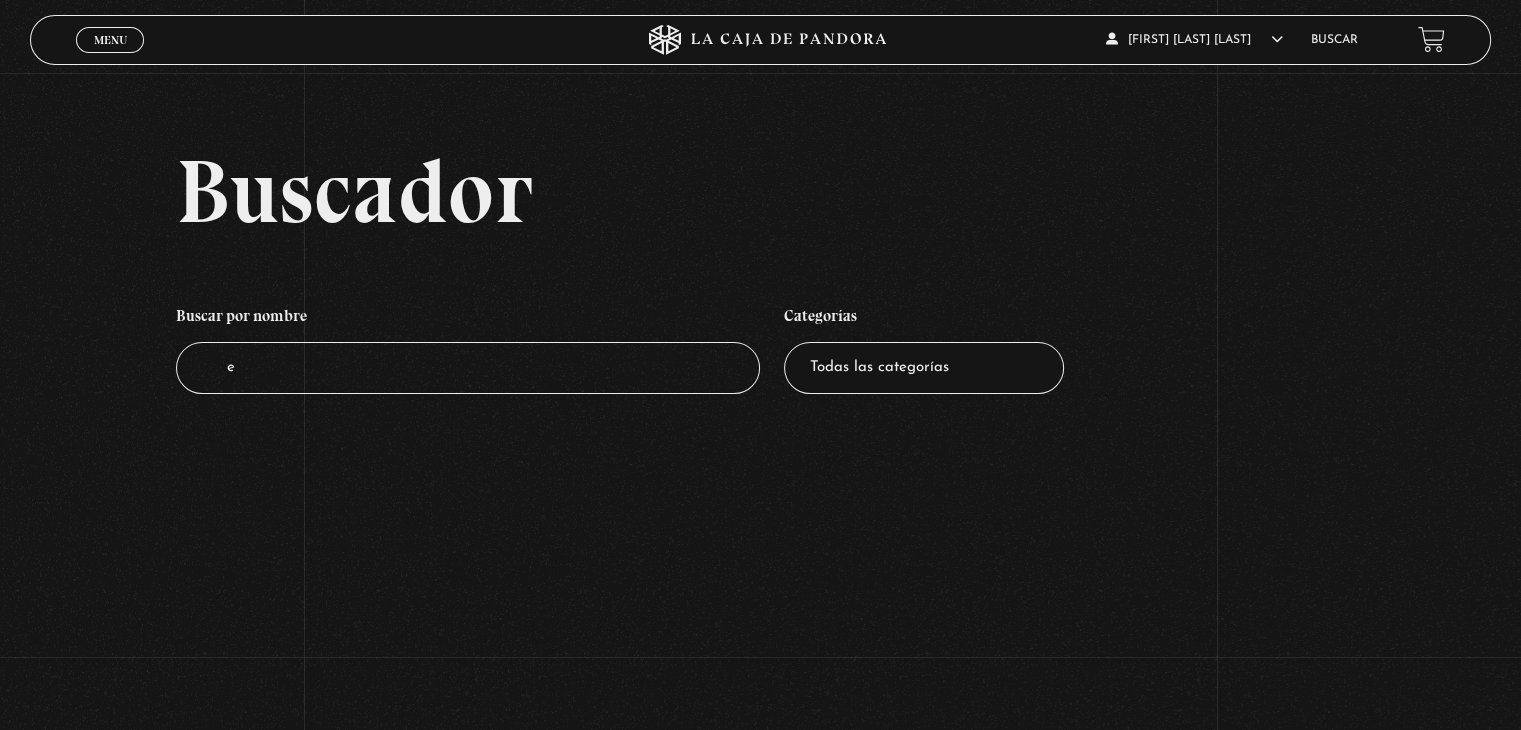 type 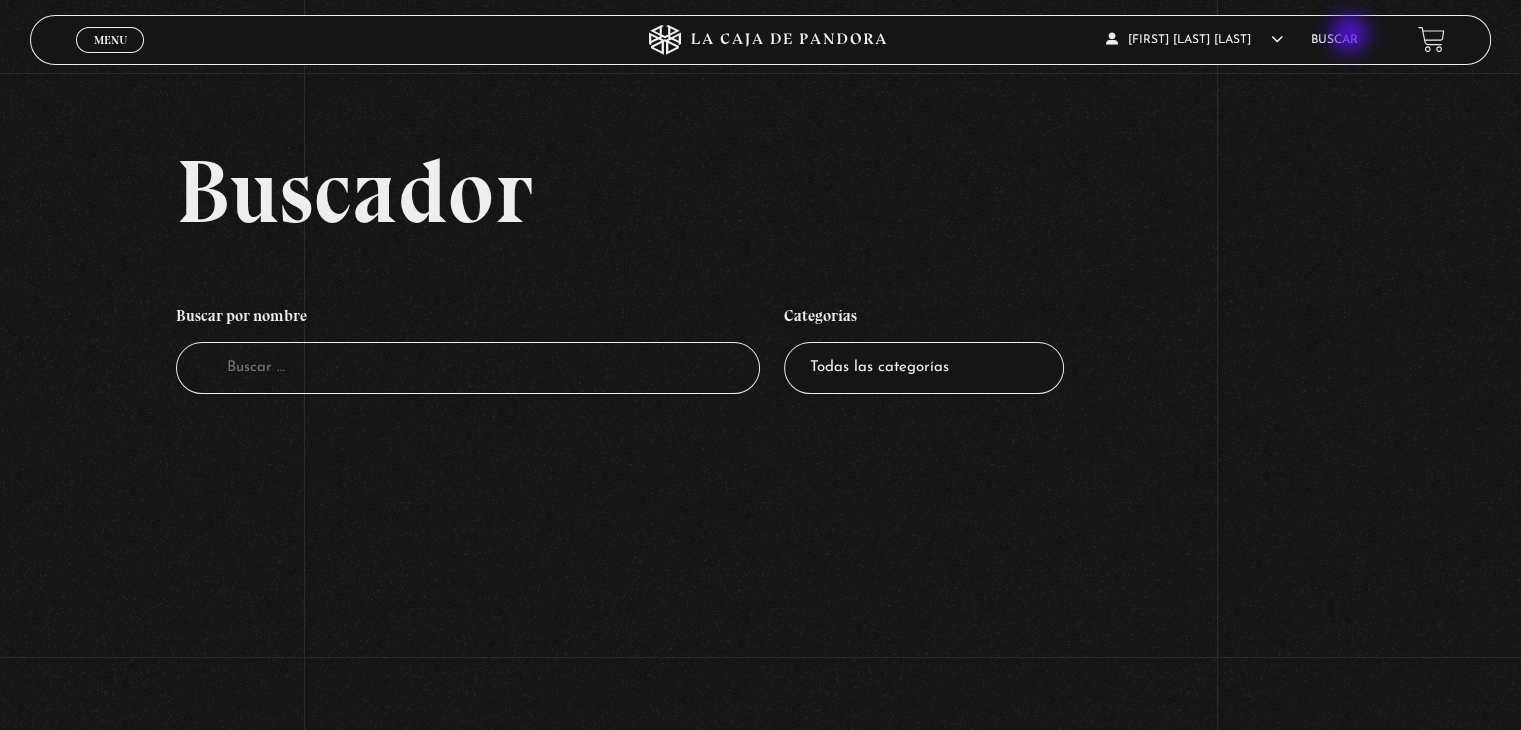 click on "Buscar" at bounding box center (1334, 40) 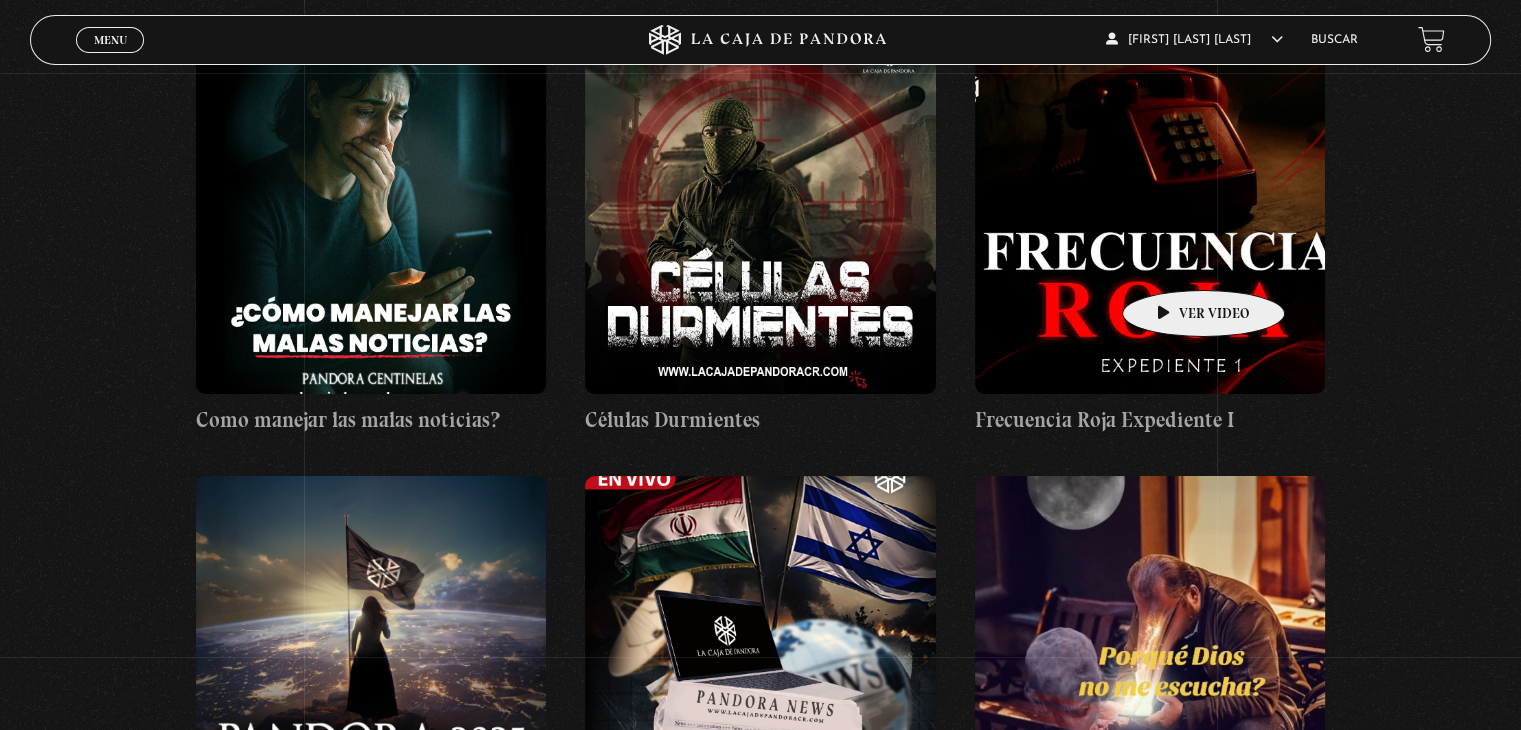 scroll, scrollTop: 0, scrollLeft: 0, axis: both 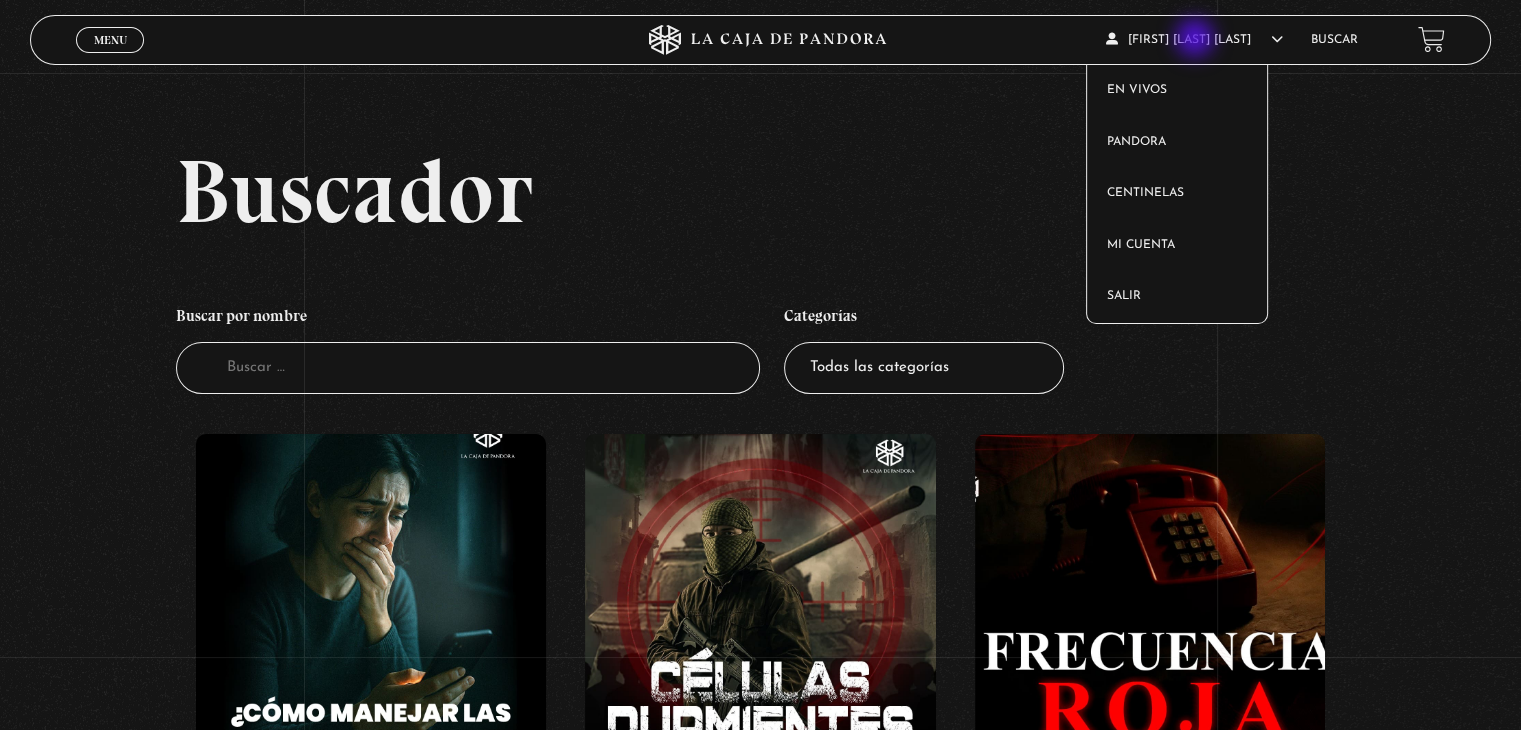 click at bounding box center (1277, 39) 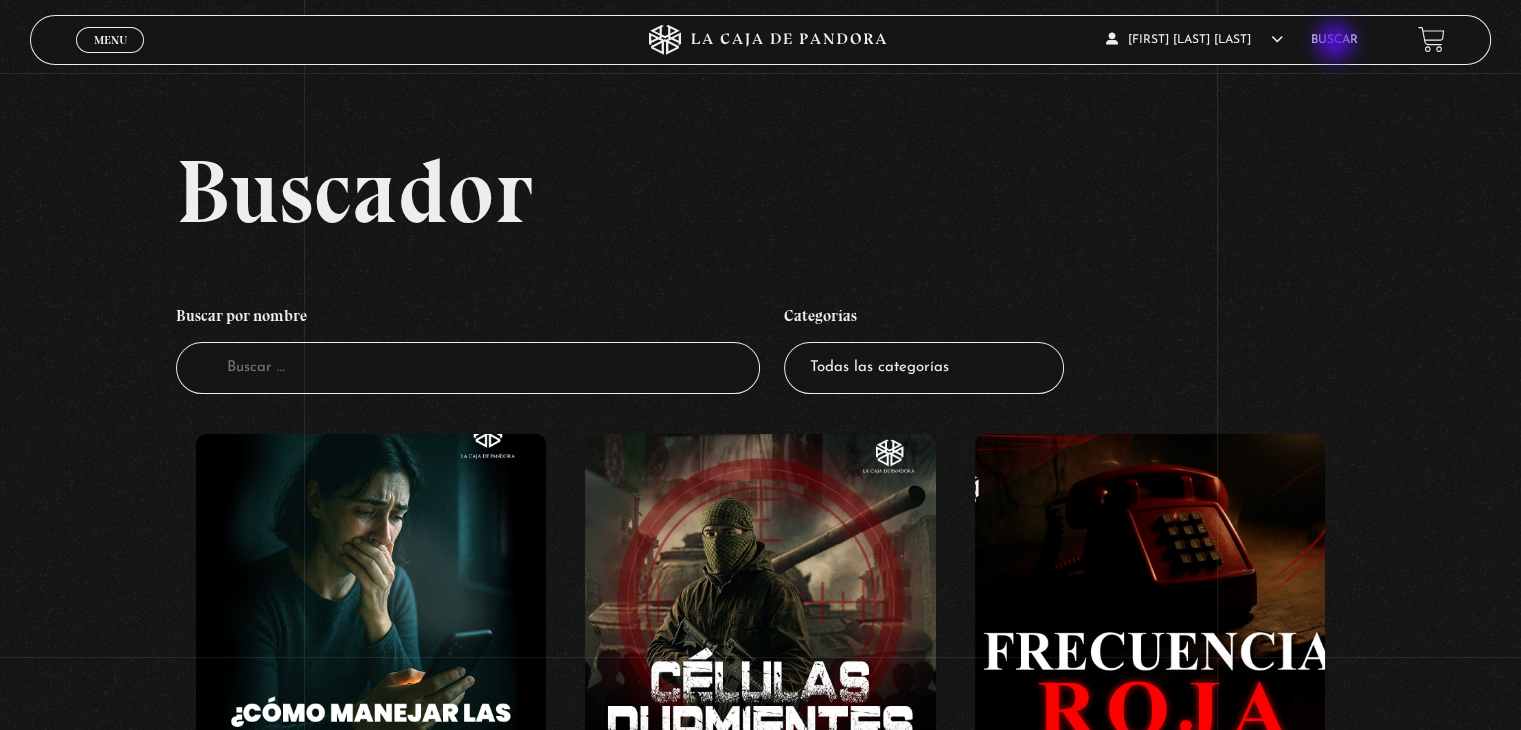 click on "Buscar" at bounding box center [1334, 40] 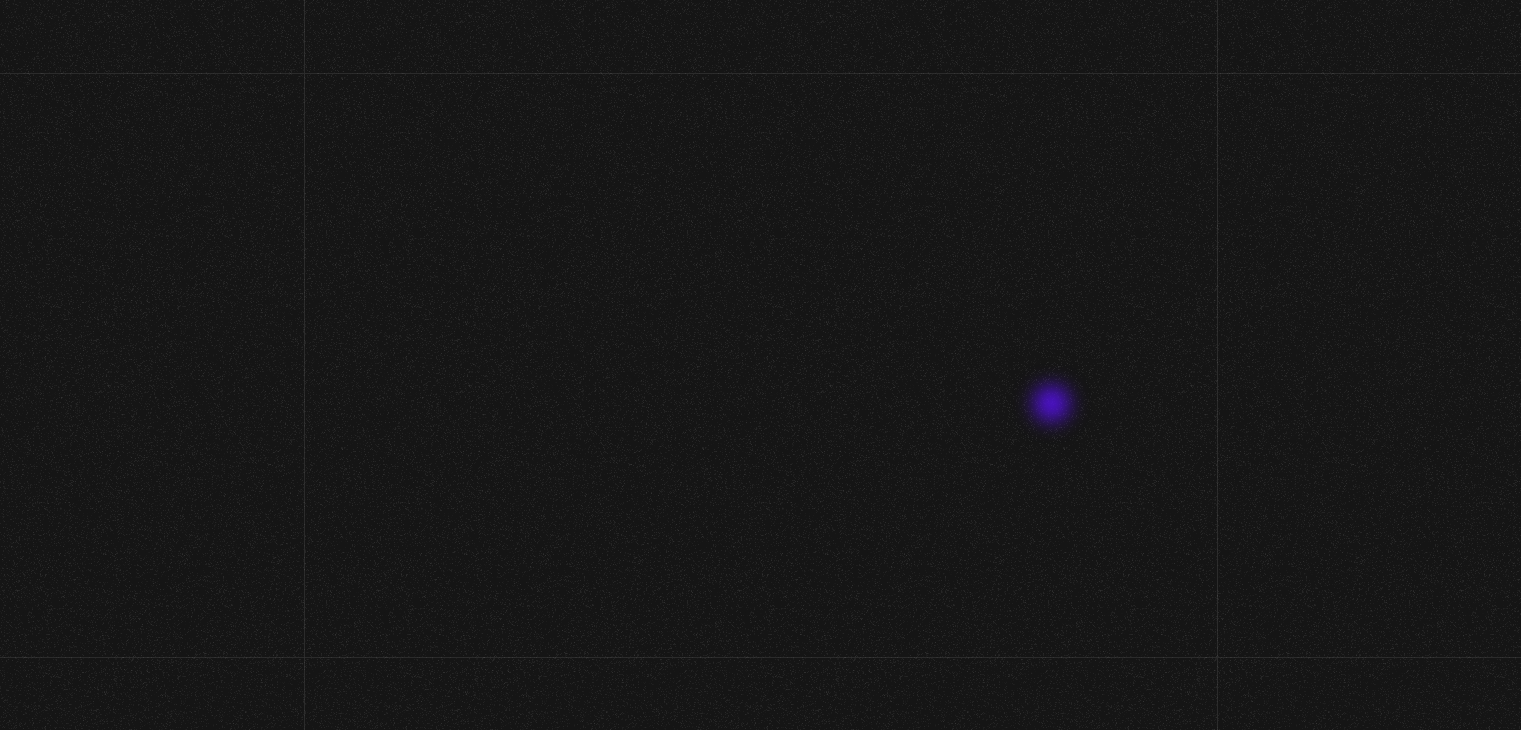 scroll, scrollTop: 0, scrollLeft: 0, axis: both 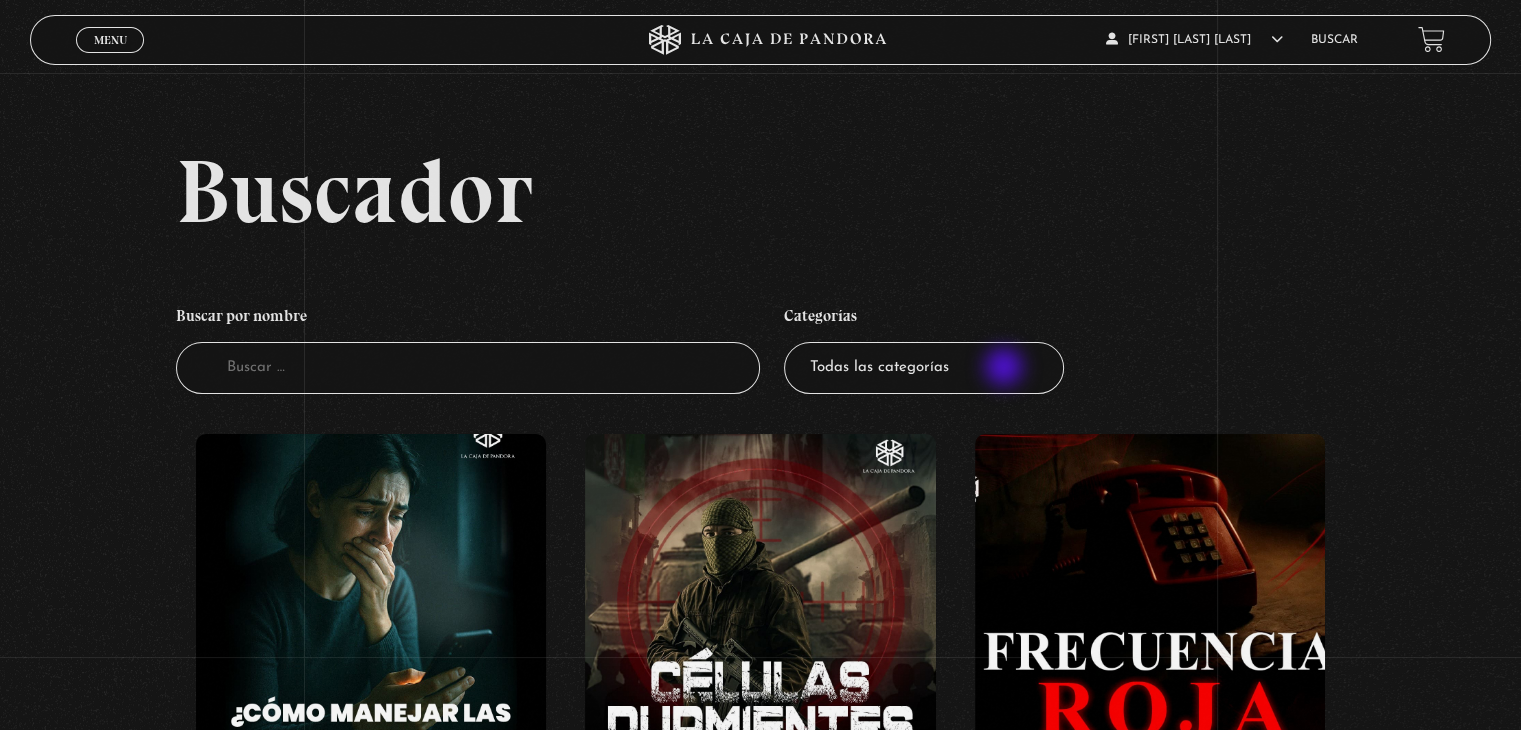 click on "Todas las categorías
11:11 Humanitario  (1)
Amo los Lunes  (2)
Análisis de series y películas  (22)
Asesinos Seriales  (2)
Centinelas  (113)
Charlas  (8)
Entrevistas  (7)
Hacktivismo  (5)
Mercado  (1)
Mundo Espiritual  (20)
Nuevo Orden Mundial NWO  (80)
Pandora Bio  (24)
Pandora Prepper  (23)
Pandora Tour  (3)
Paranormal  (11)
Pastelería  (1)
Peligros en la web  (4)
Regulares  (1)
Teorías de Conspiración  (7)" at bounding box center [924, 368] 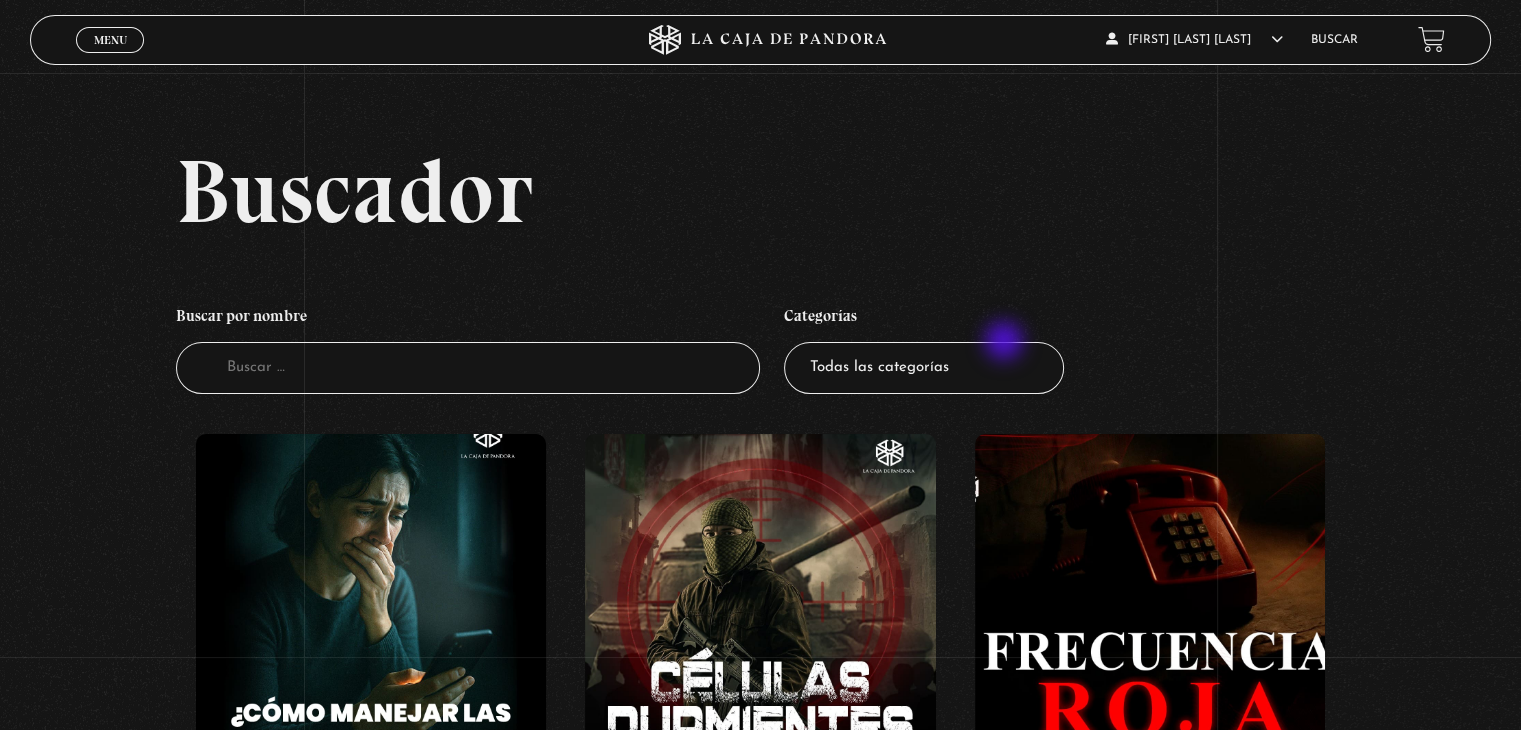 select on "series-y-peliculas" 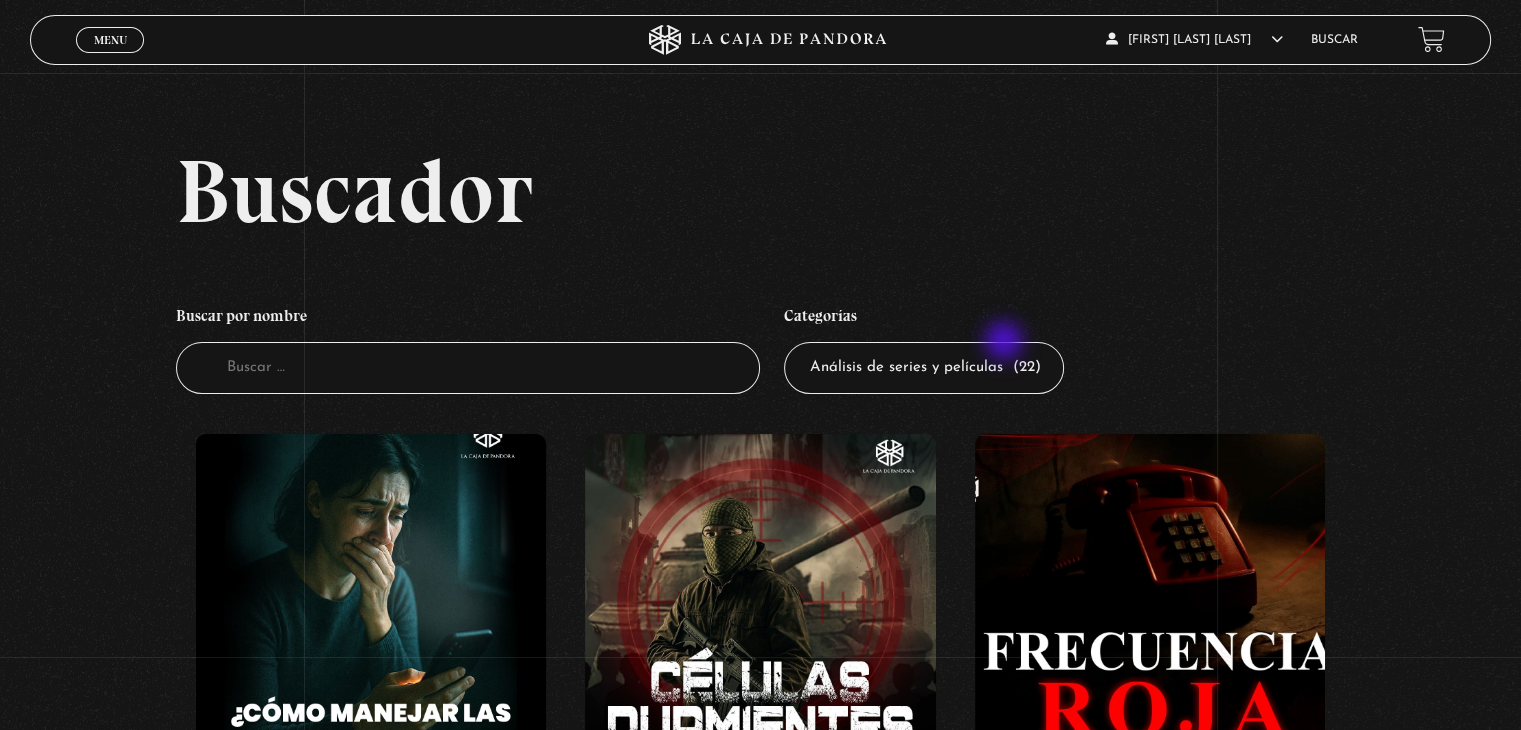 click on "Todas las categorías
11:11 Humanitario  (1)
Amo los Lunes  (2)
Análisis de series y películas  (22)
Asesinos Seriales  (2)
Centinelas  (113)
Charlas  (8)
Entrevistas  (7)
Hacktivismo  (5)
Mercado  (1)
Mundo Espiritual  (20)
Nuevo Orden Mundial NWO  (80)
Pandora Bio  (24)
Pandora Prepper  (23)
Pandora Tour  (3)
Paranormal  (11)
Pastelería  (1)
Peligros en la web  (4)
Regulares  (1)
Teorías de Conspiración  (7)" at bounding box center (924, 368) 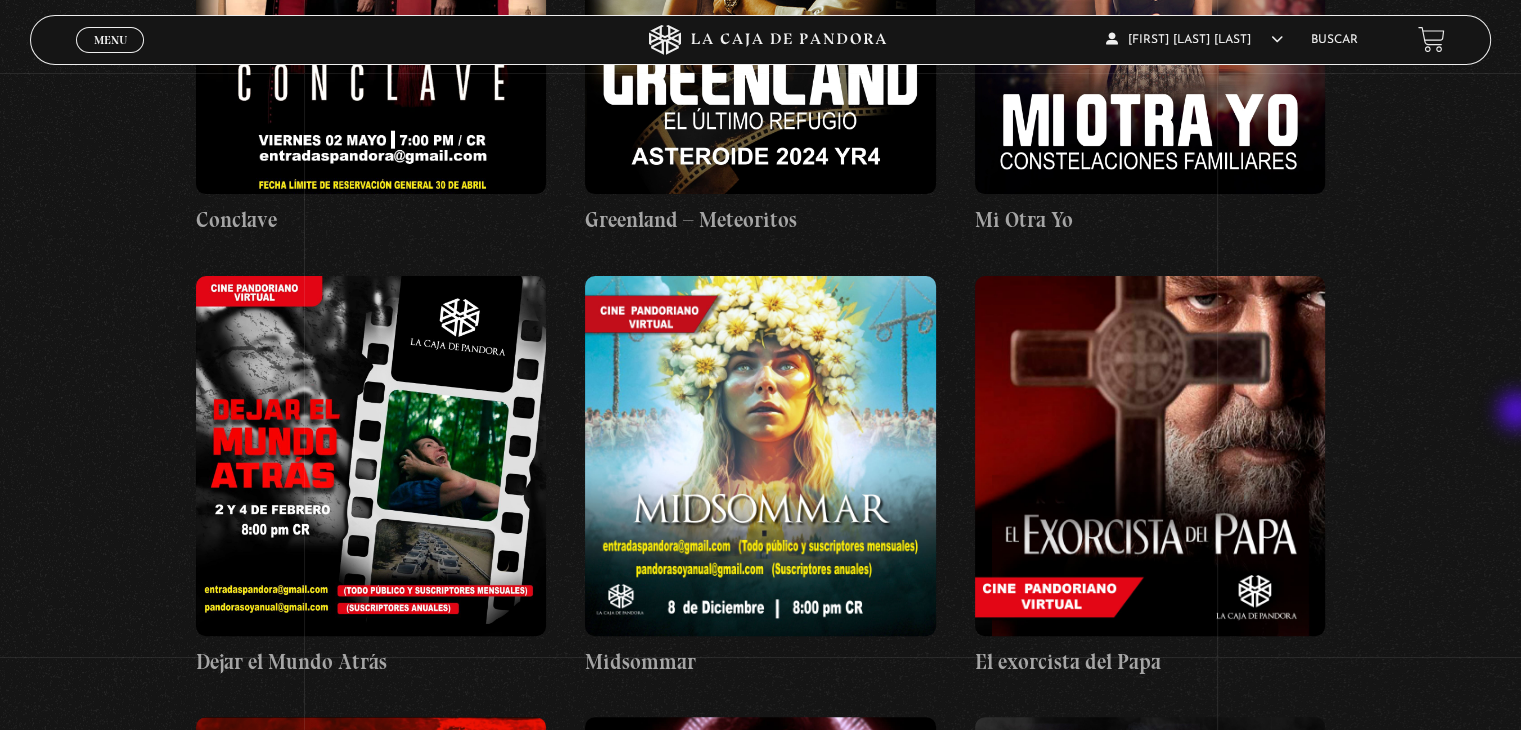 scroll, scrollTop: 0, scrollLeft: 0, axis: both 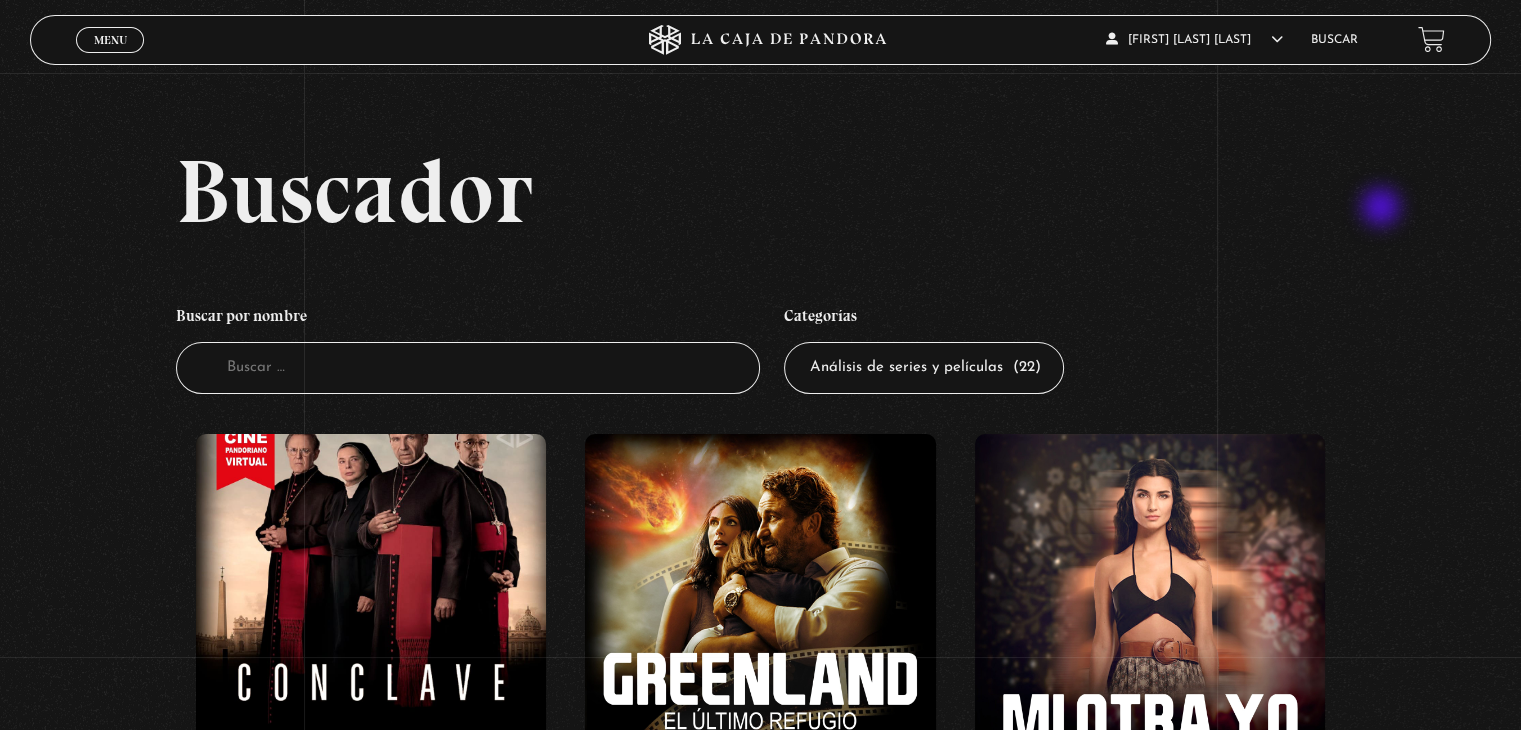 click on "Buscador" at bounding box center [833, 191] 